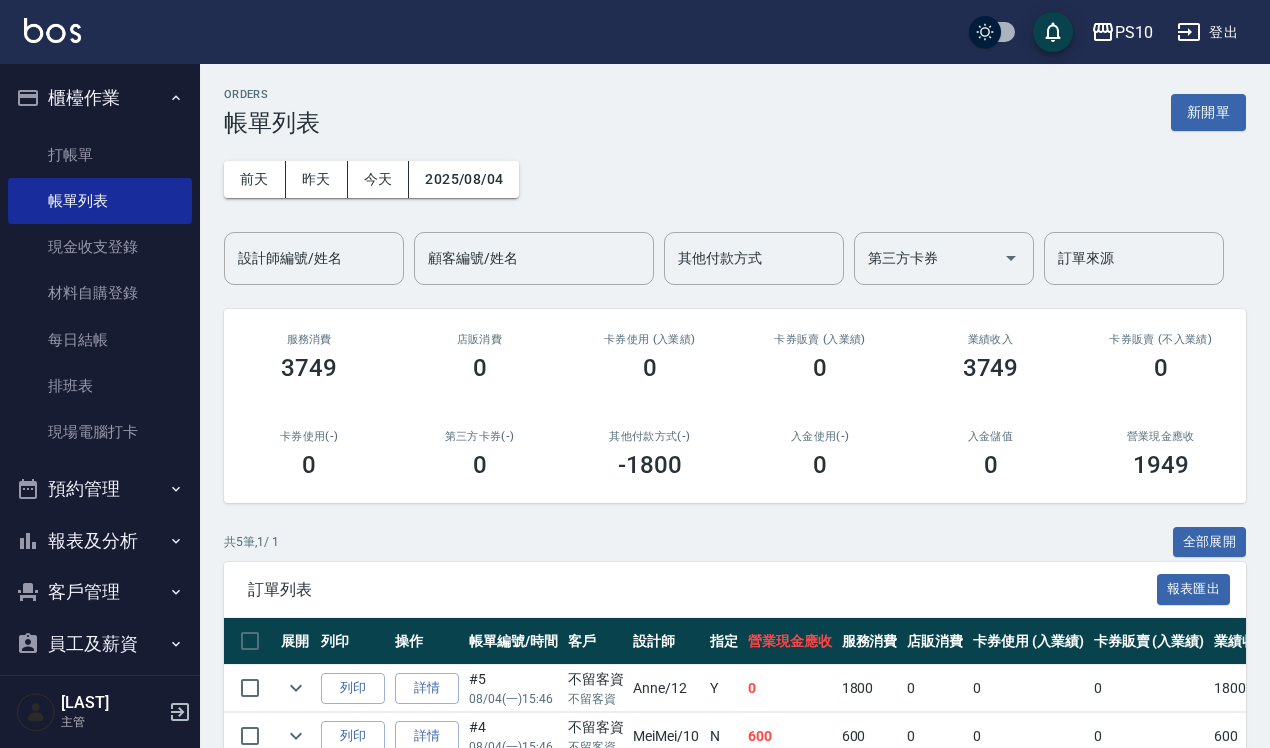 scroll, scrollTop: 255, scrollLeft: 0, axis: vertical 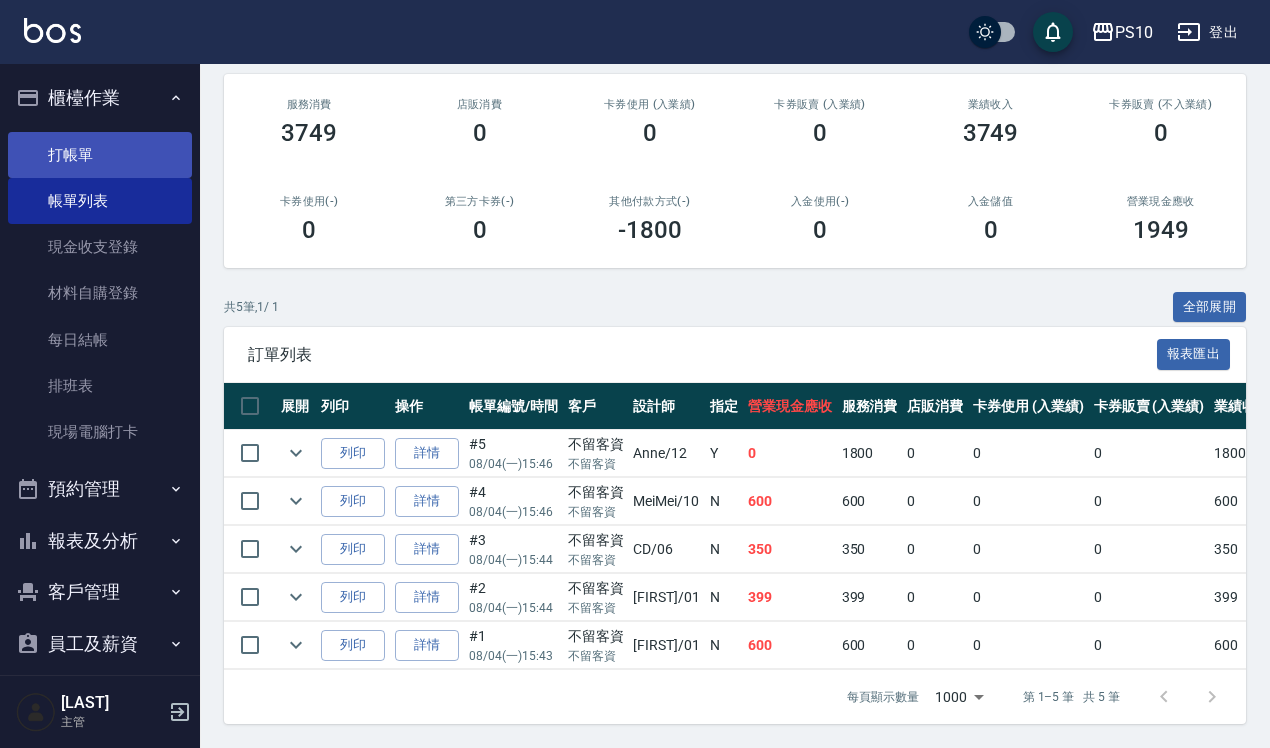 click on "打帳單" at bounding box center [100, 155] 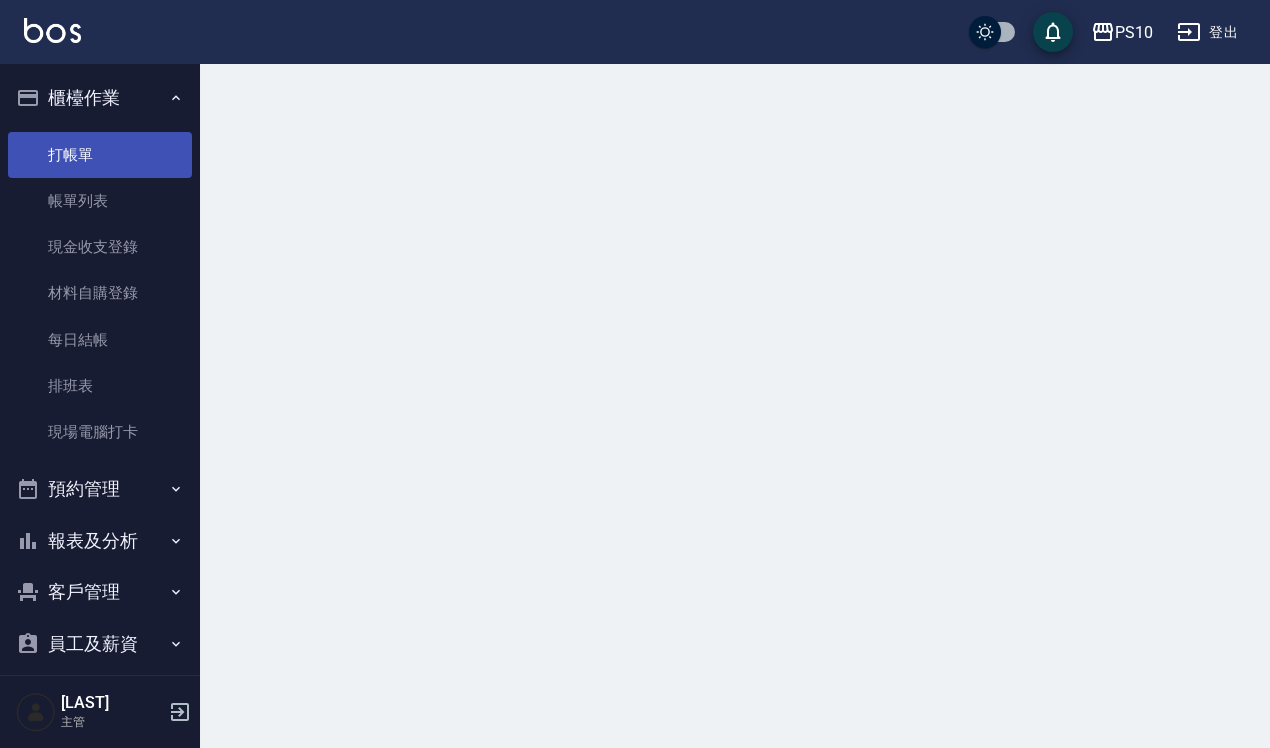 scroll, scrollTop: 0, scrollLeft: 0, axis: both 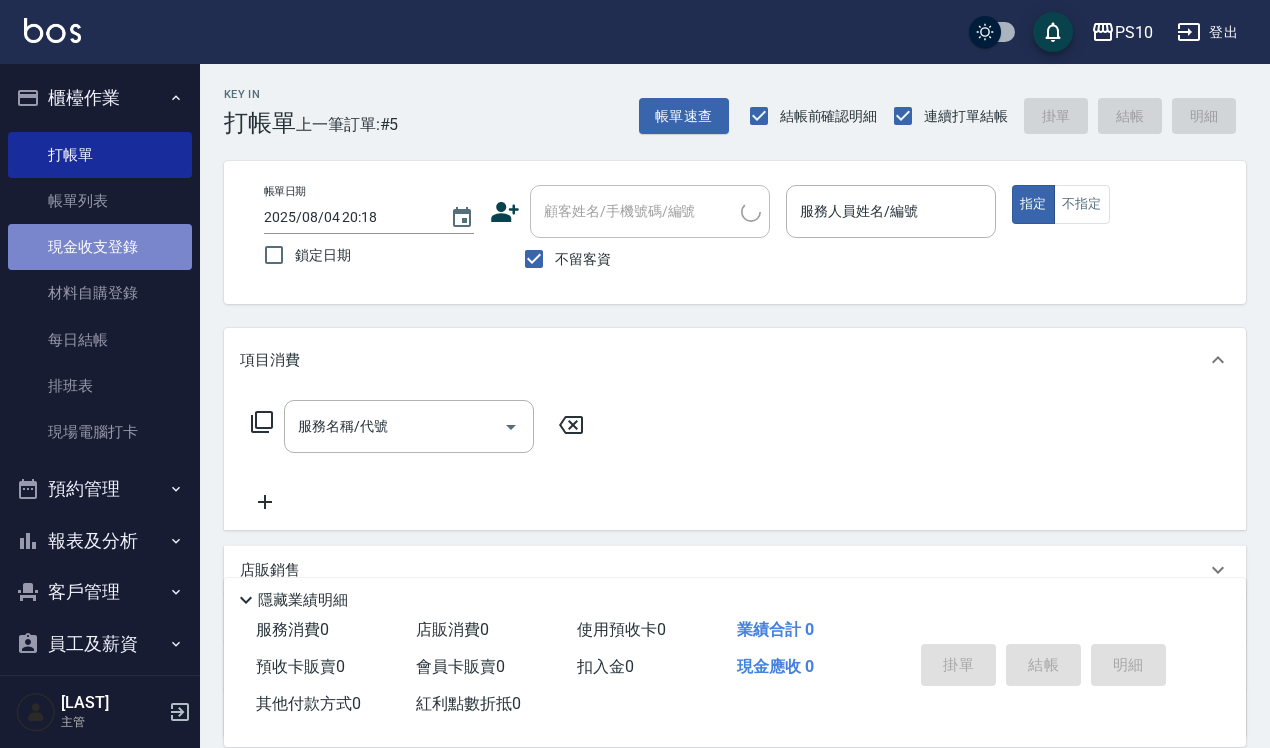 click on "現金收支登錄" at bounding box center [100, 247] 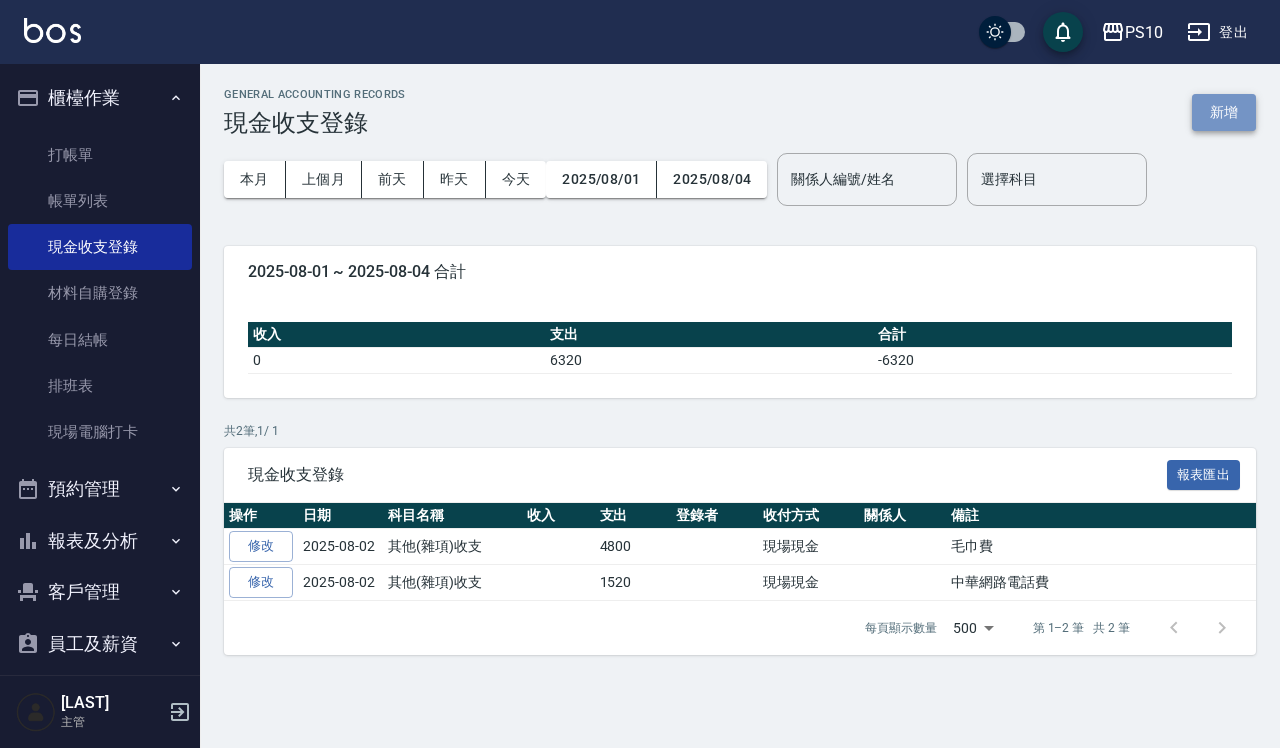 click on "新增" at bounding box center [1224, 112] 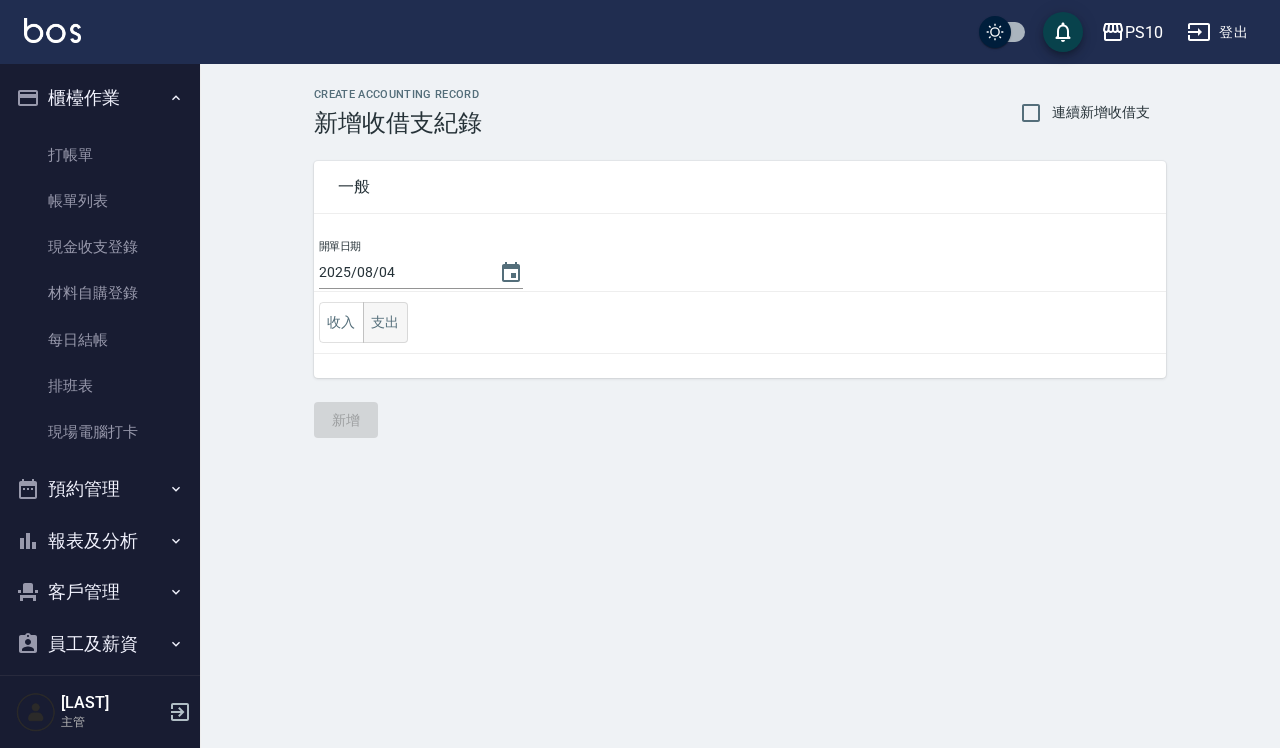 click on "支出" at bounding box center (385, 322) 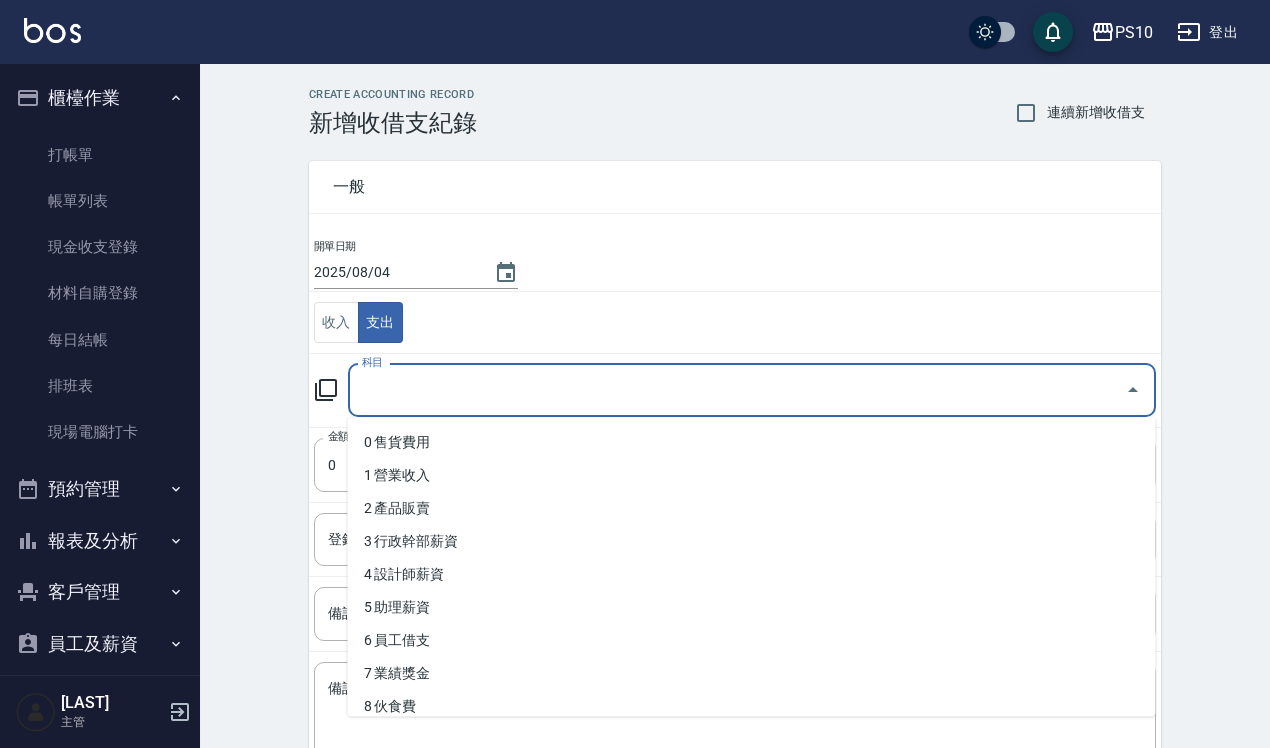 click on "科目" at bounding box center [737, 390] 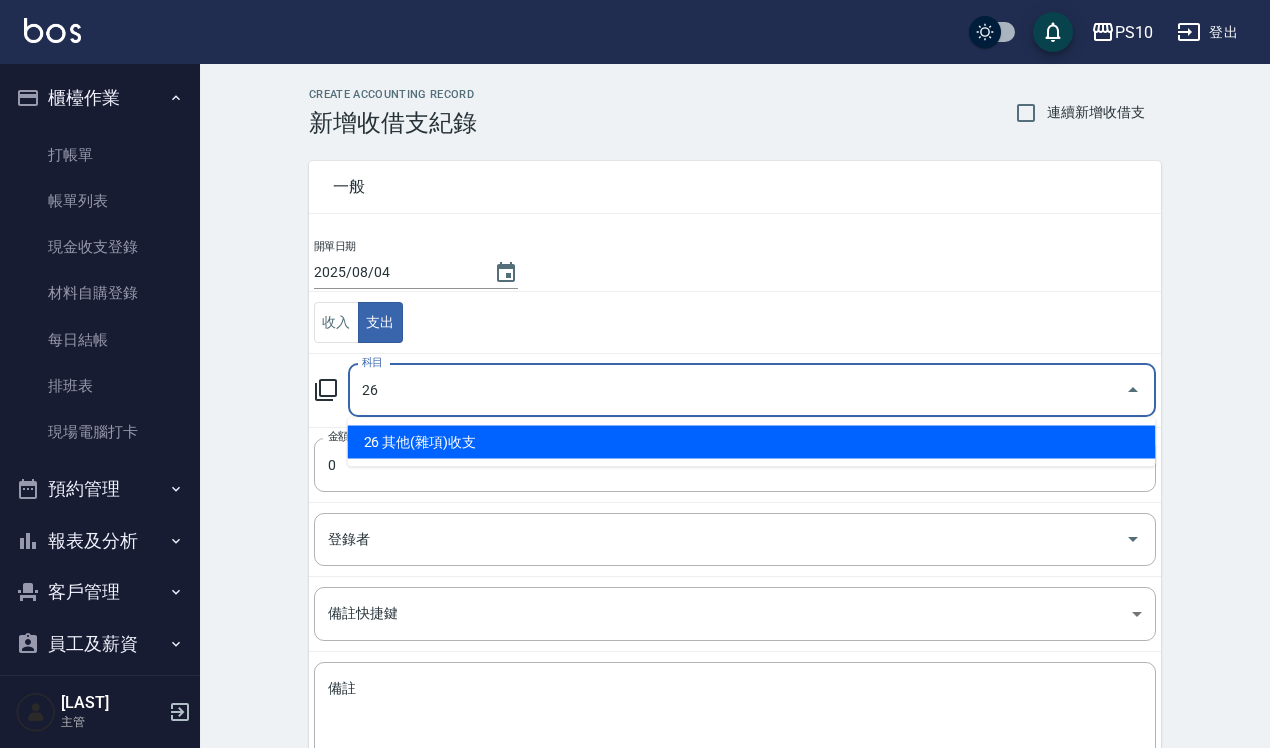 type on "26 其他(雜項)收支" 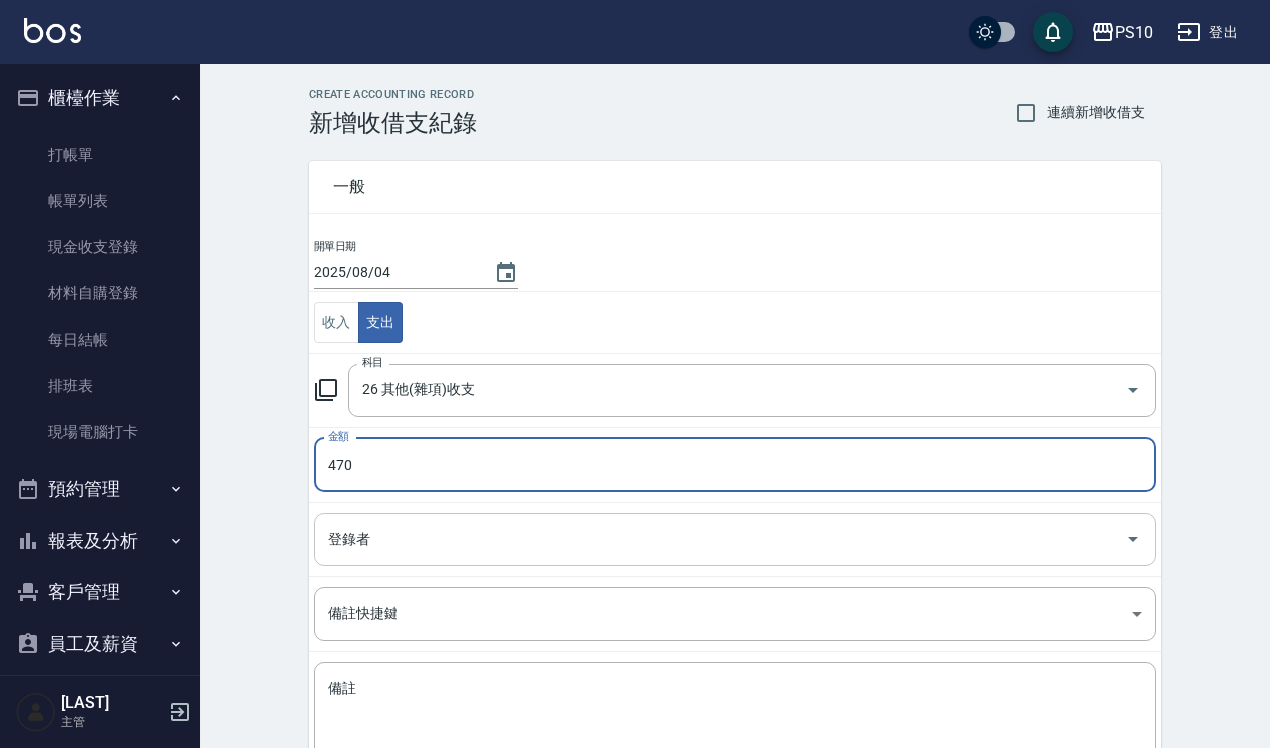 type on "470" 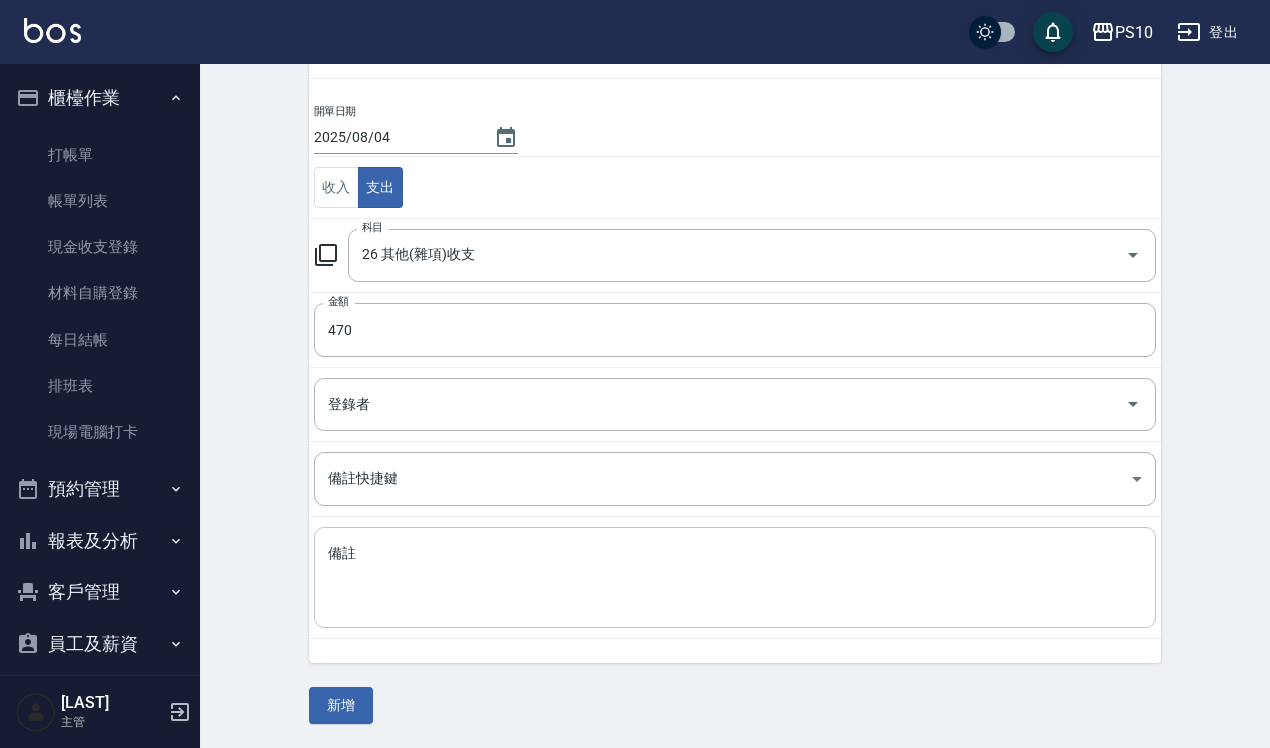 scroll, scrollTop: 136, scrollLeft: 0, axis: vertical 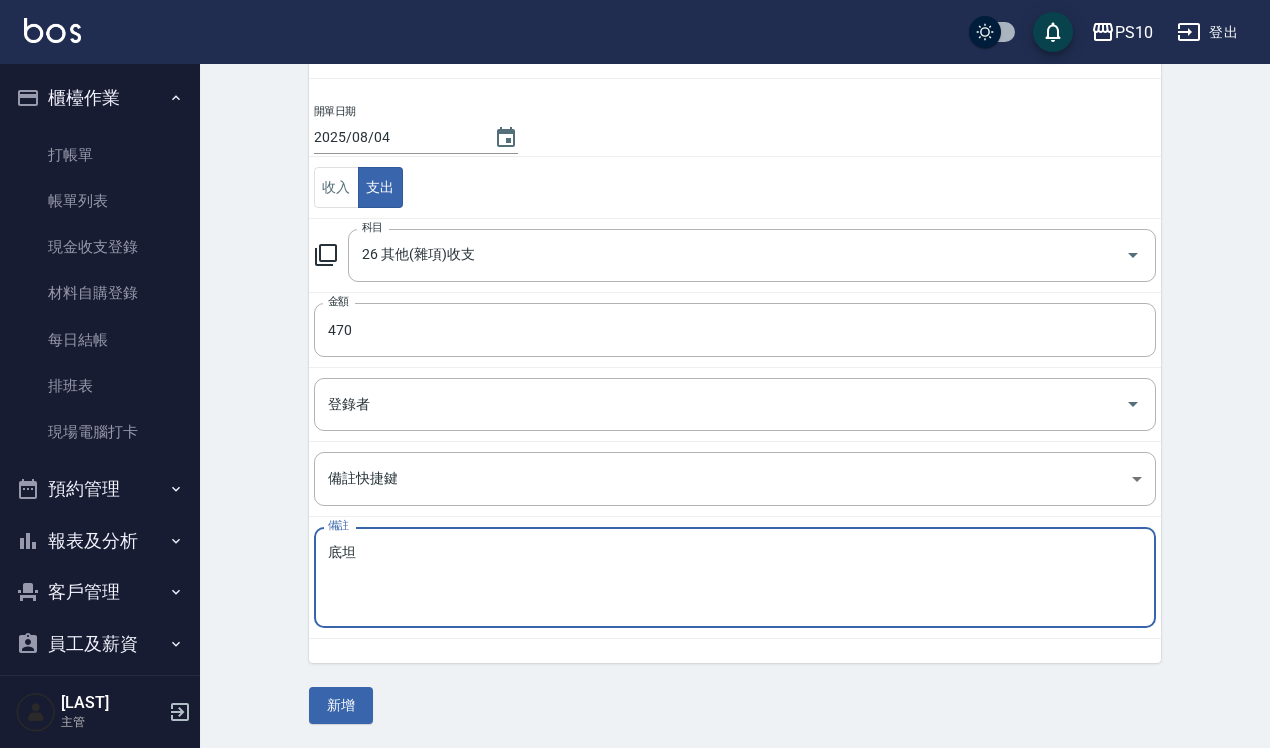 type on "底" 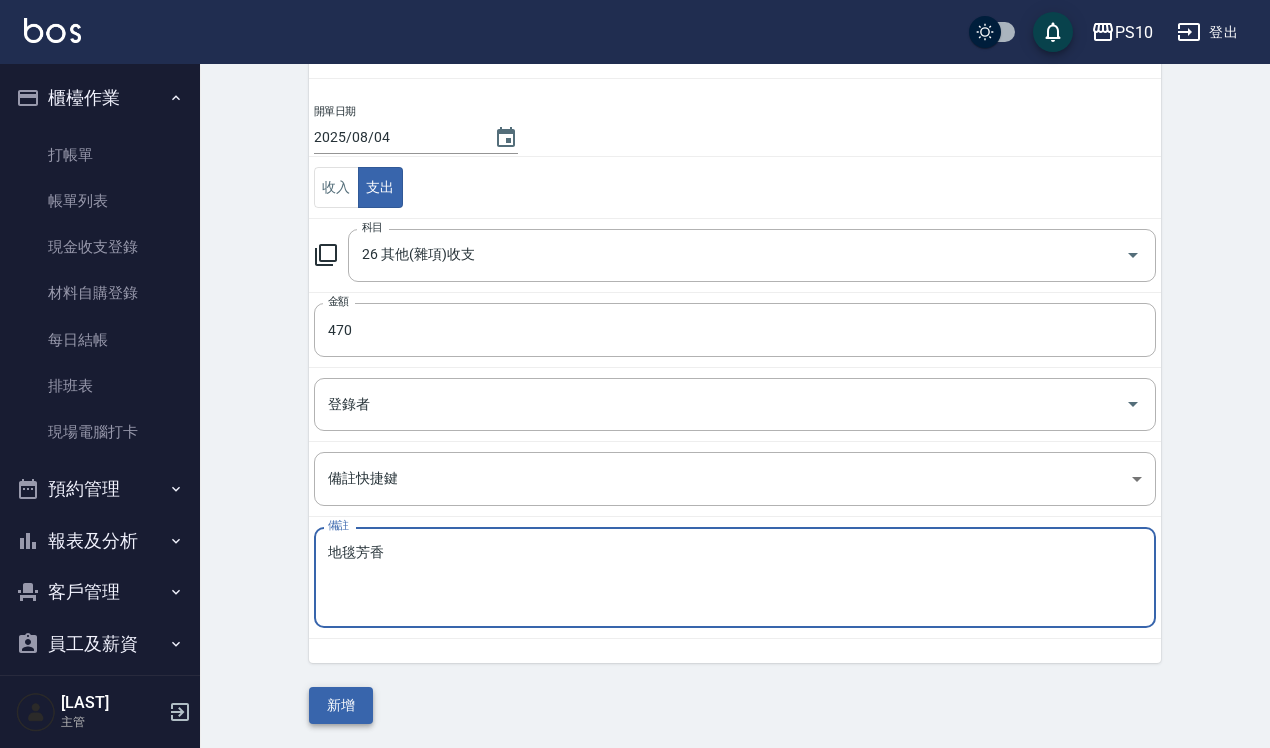 type on "地毯芳香" 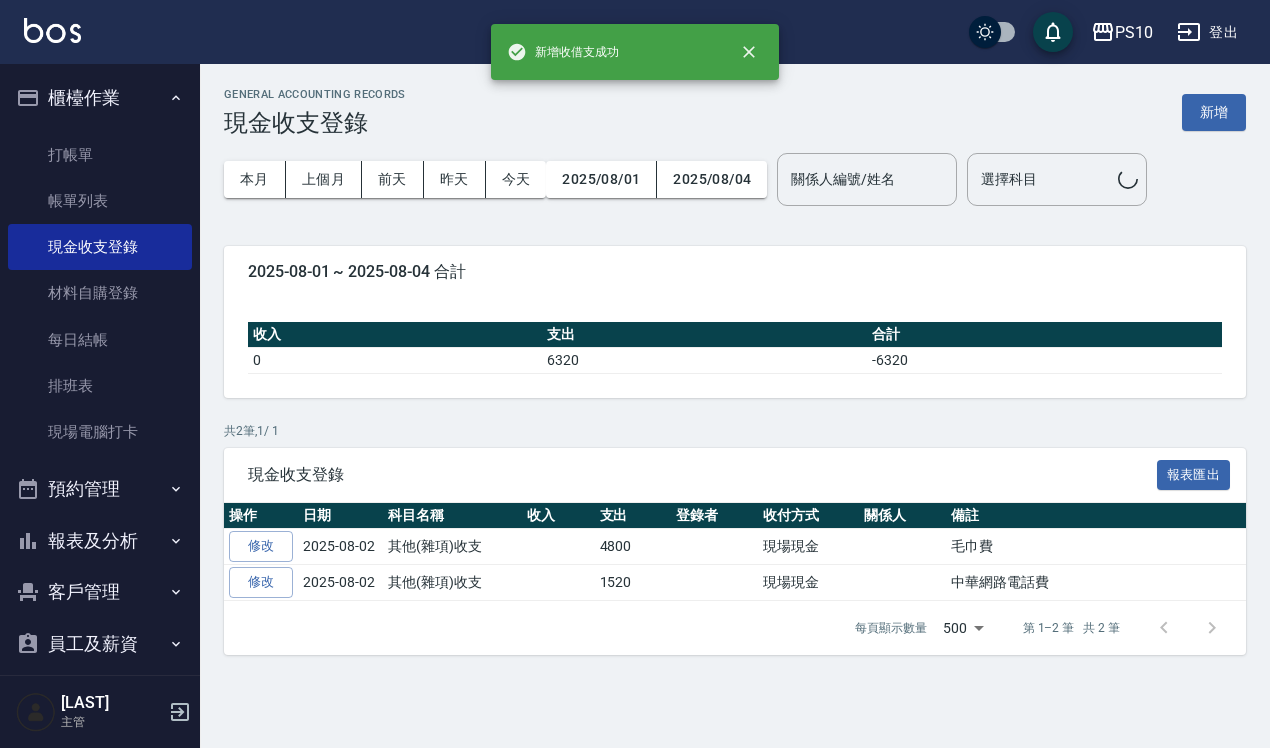 scroll, scrollTop: 0, scrollLeft: 0, axis: both 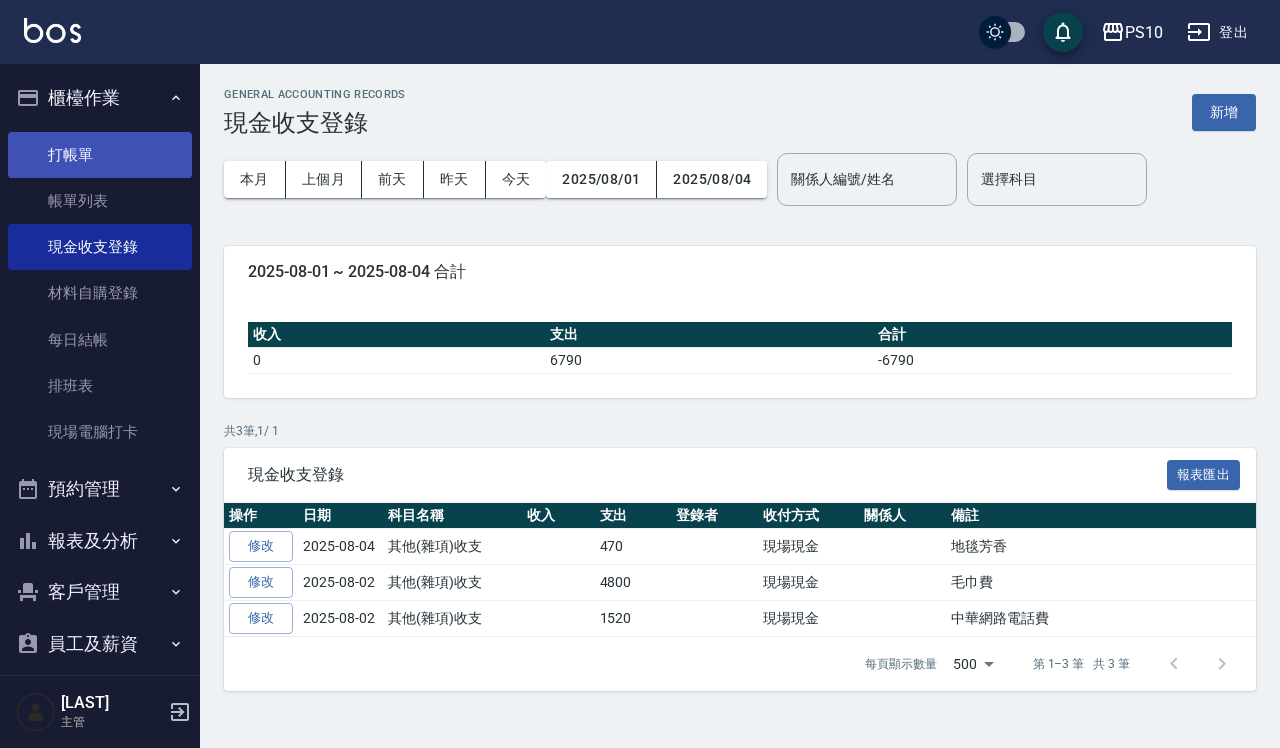 click on "打帳單" at bounding box center (100, 155) 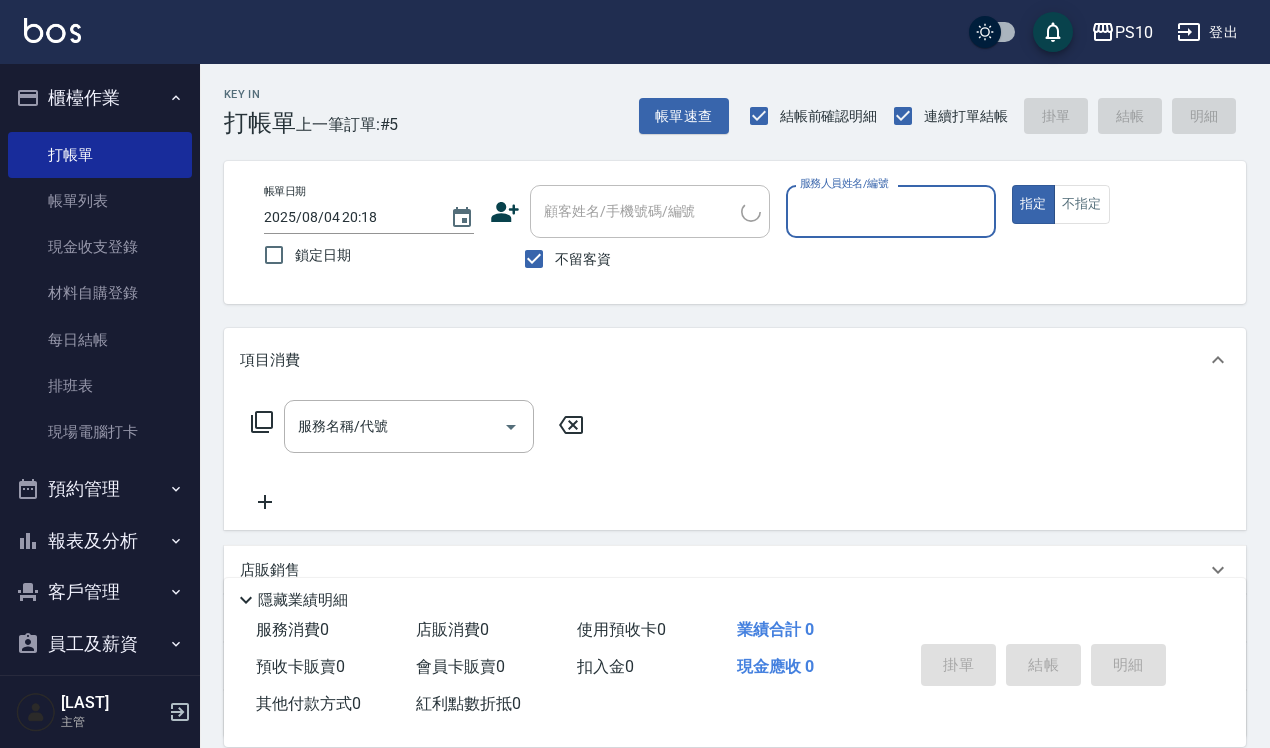 click on "服務人員姓名/編號" at bounding box center (844, 183) 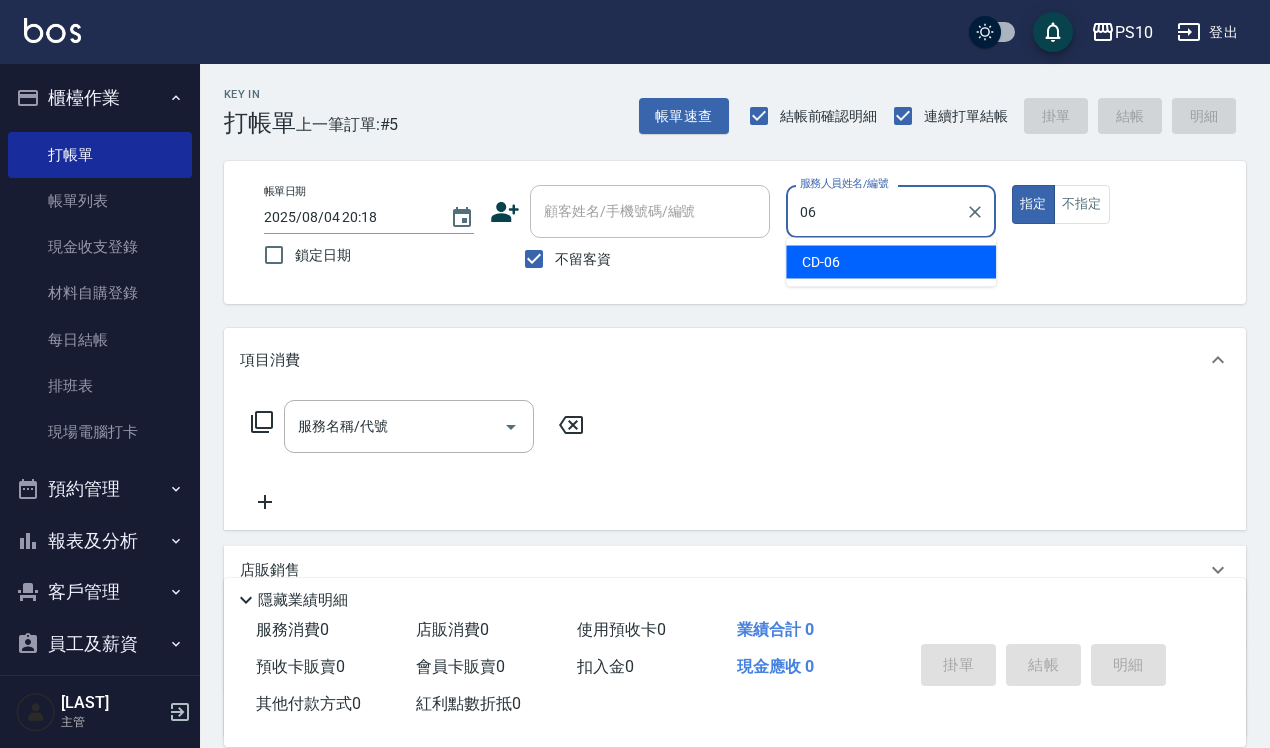type on "CD-06" 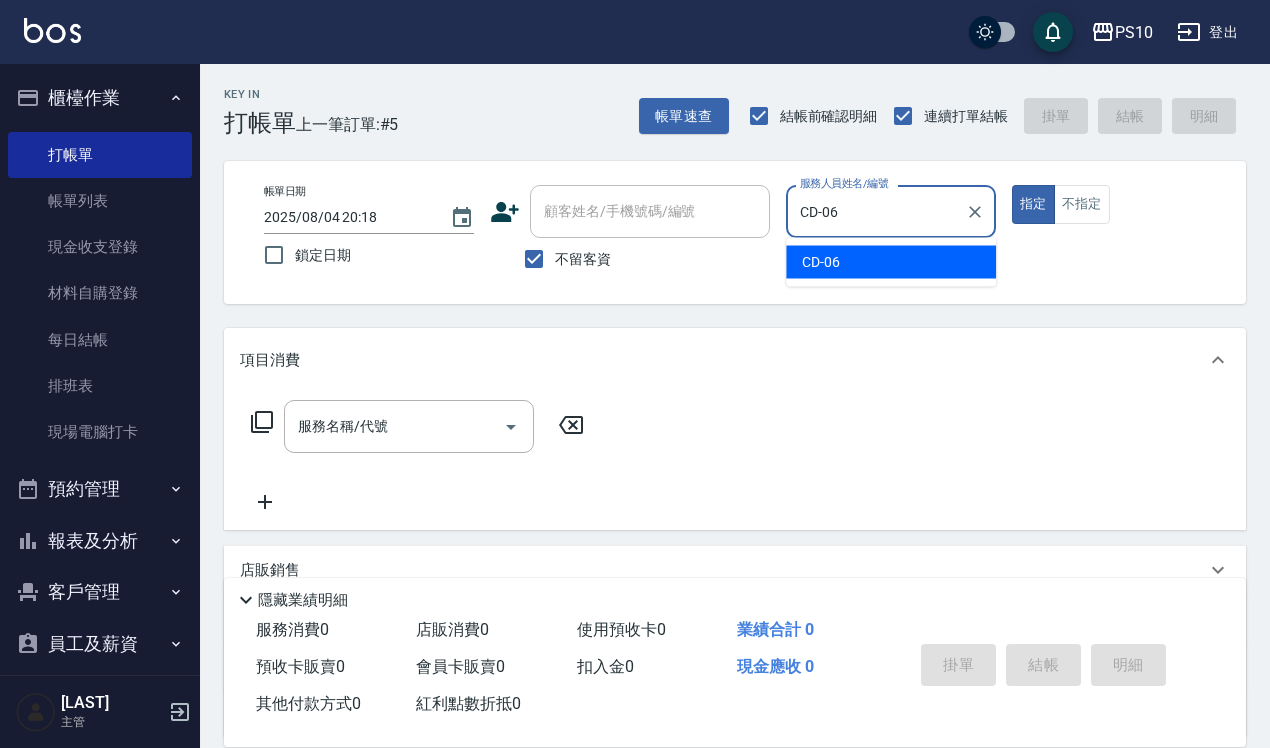type on "true" 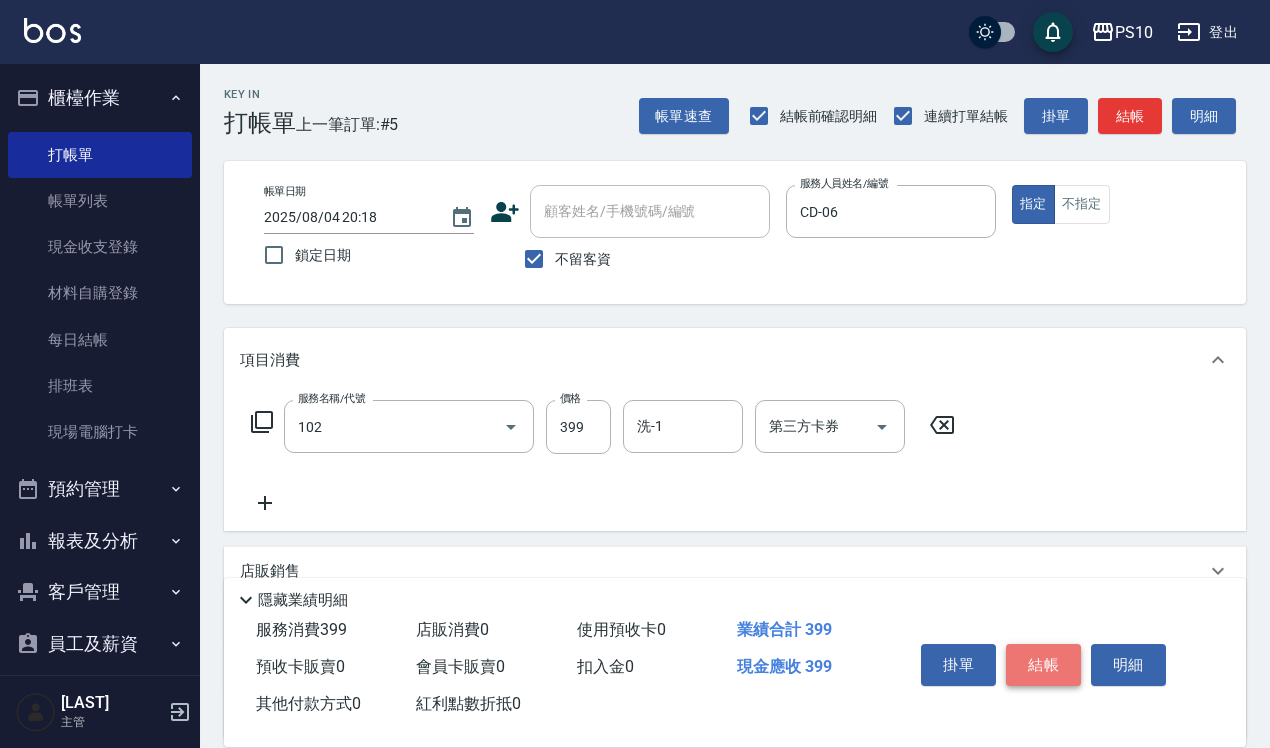 type on "SPA洗髮399(102)" 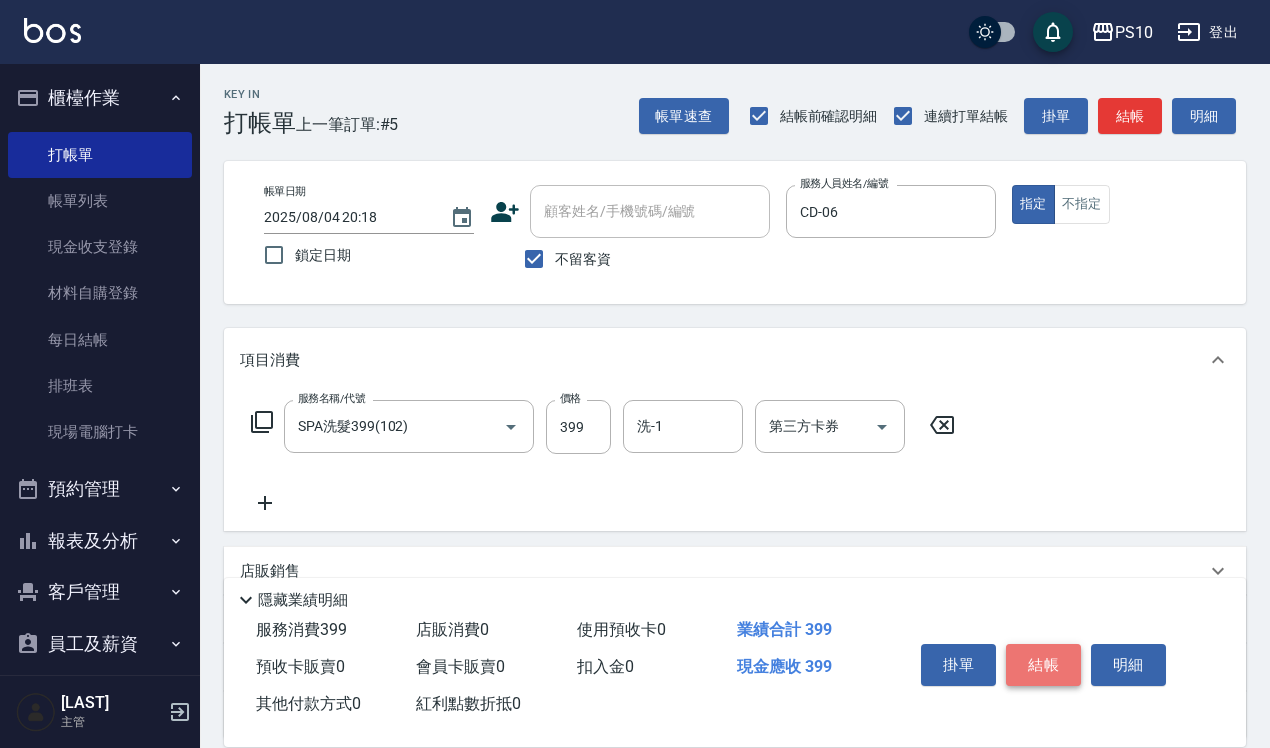 click on "結帳" at bounding box center [1043, 665] 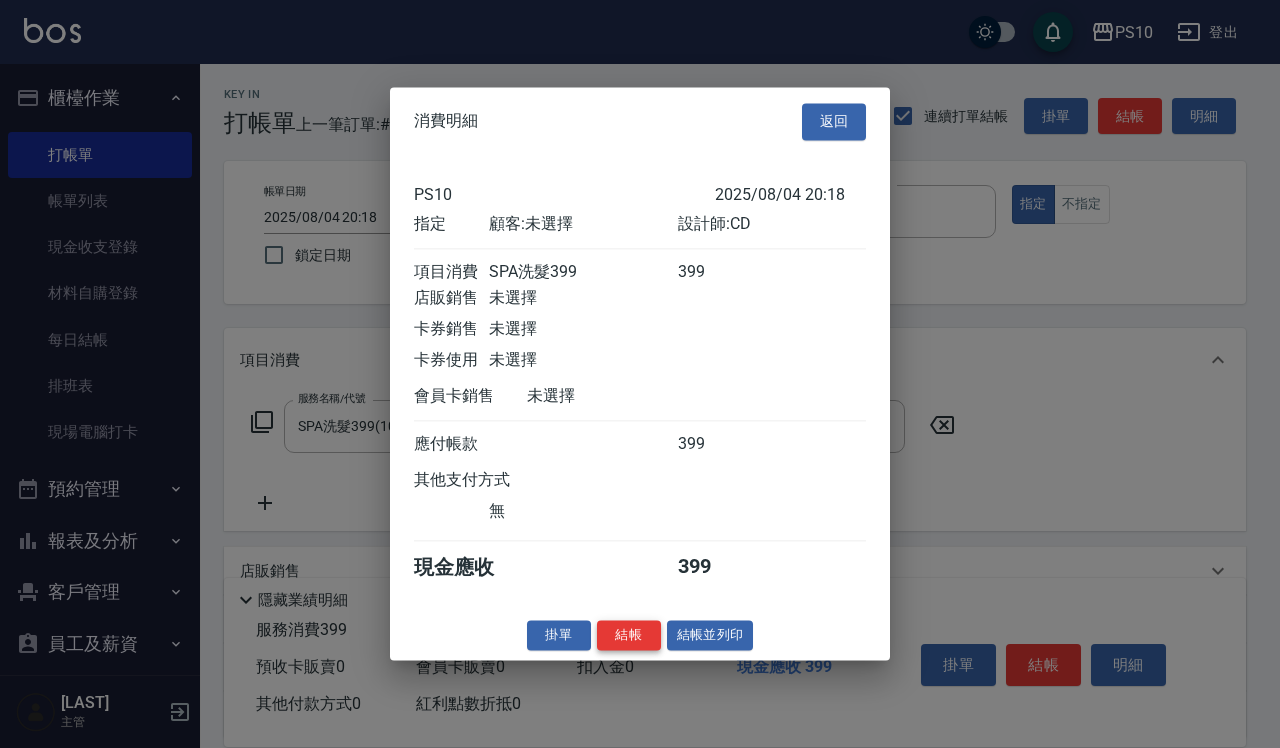 click on "結帳" at bounding box center [629, 635] 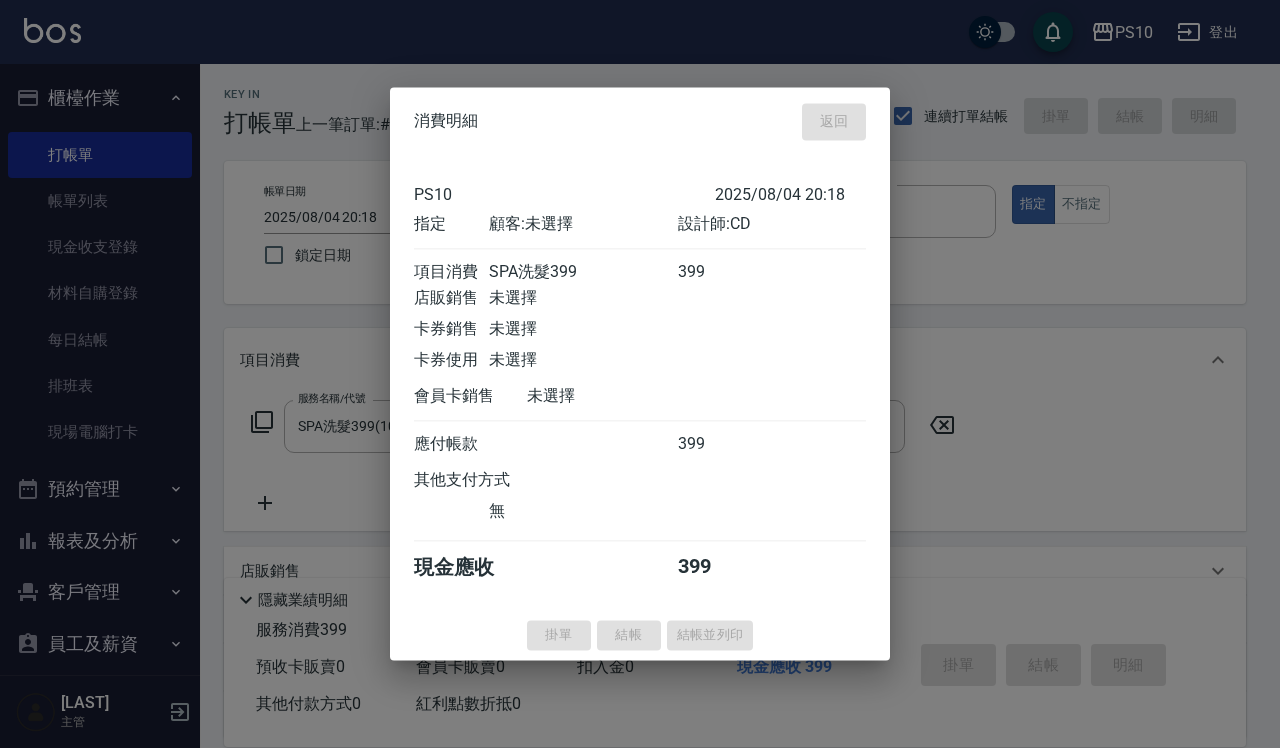 type 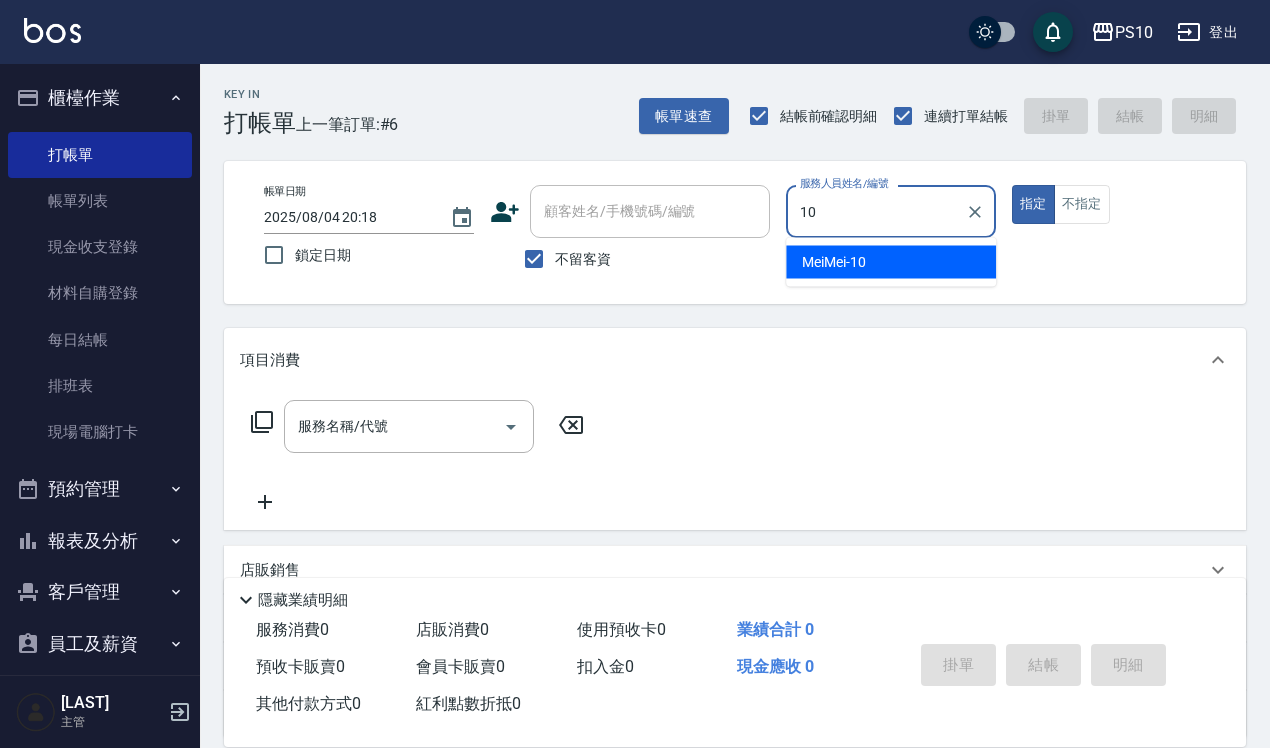 type on "MeiMei-10" 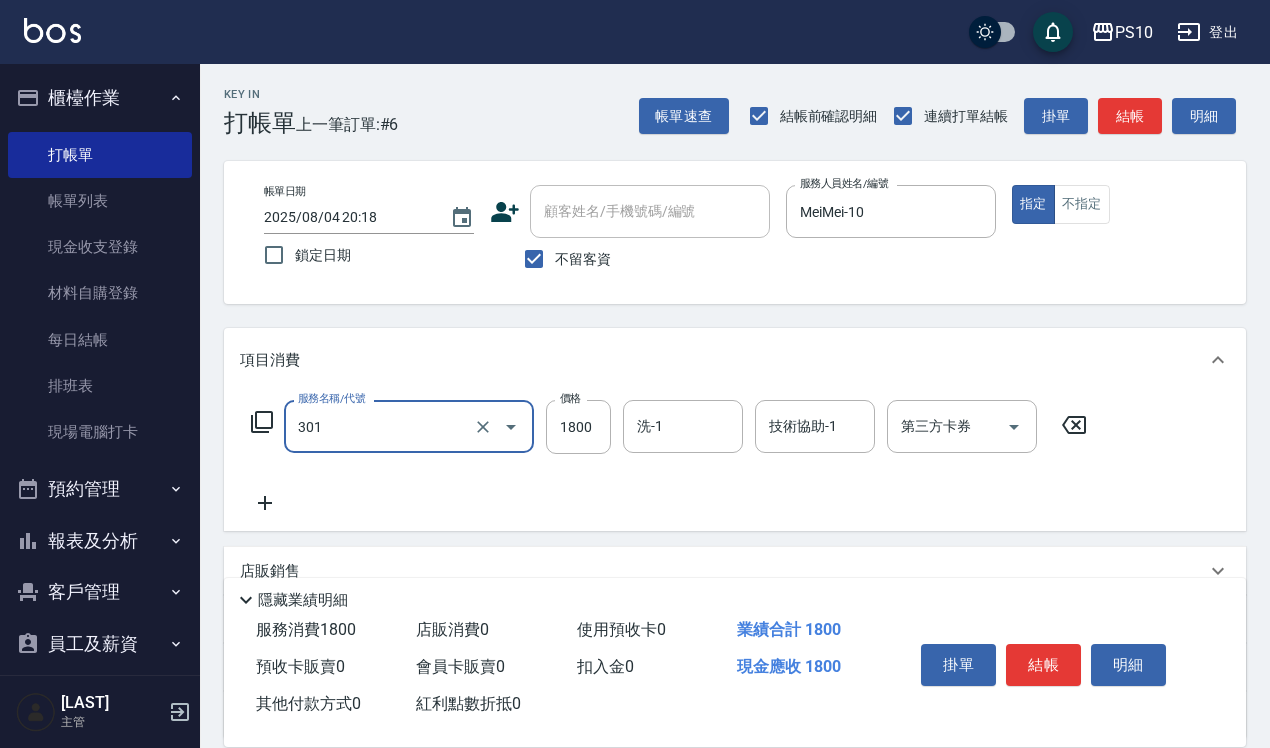 type on "冷燙短髮(301)" 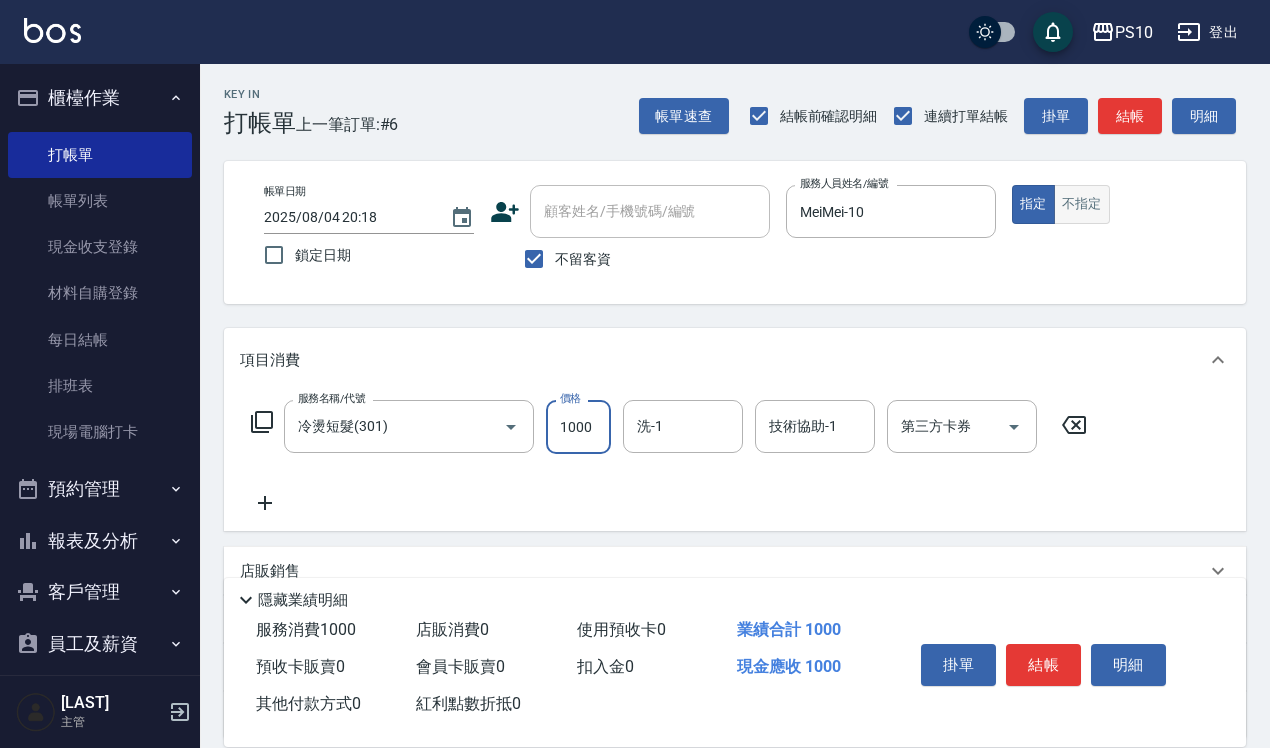 type on "1000" 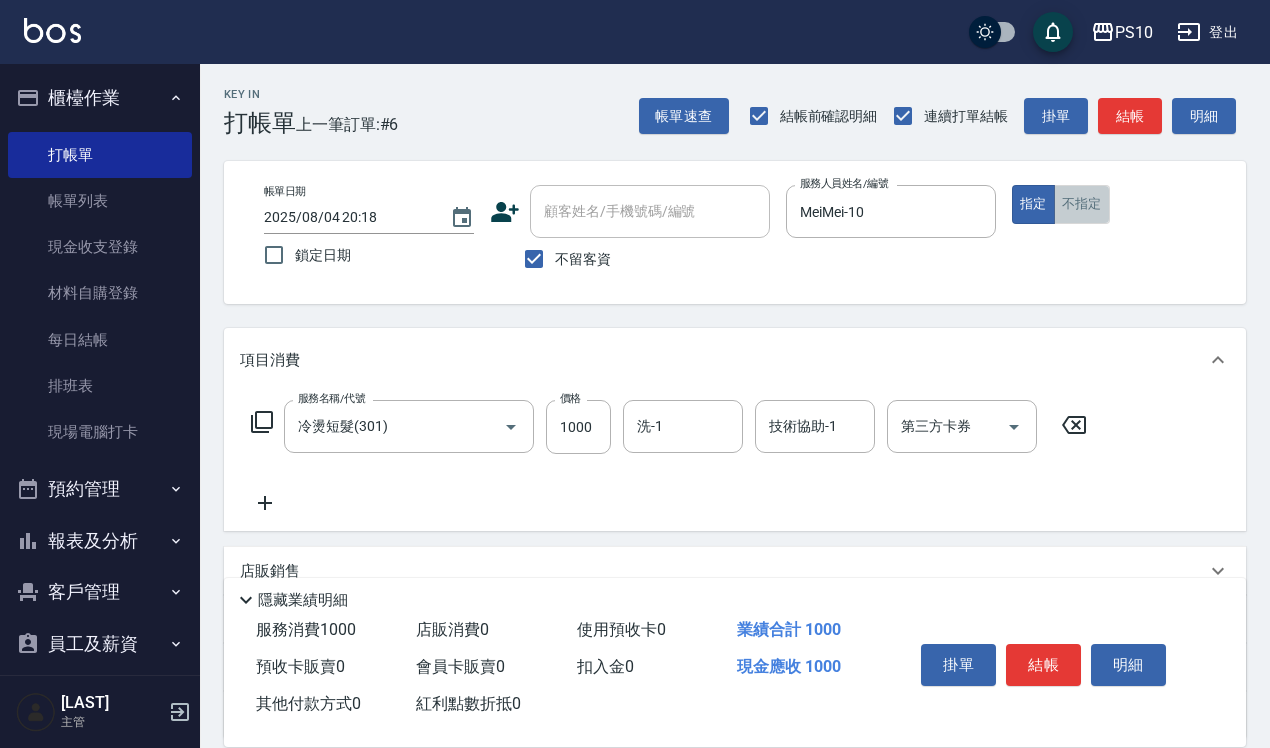 click on "不指定" at bounding box center [1082, 204] 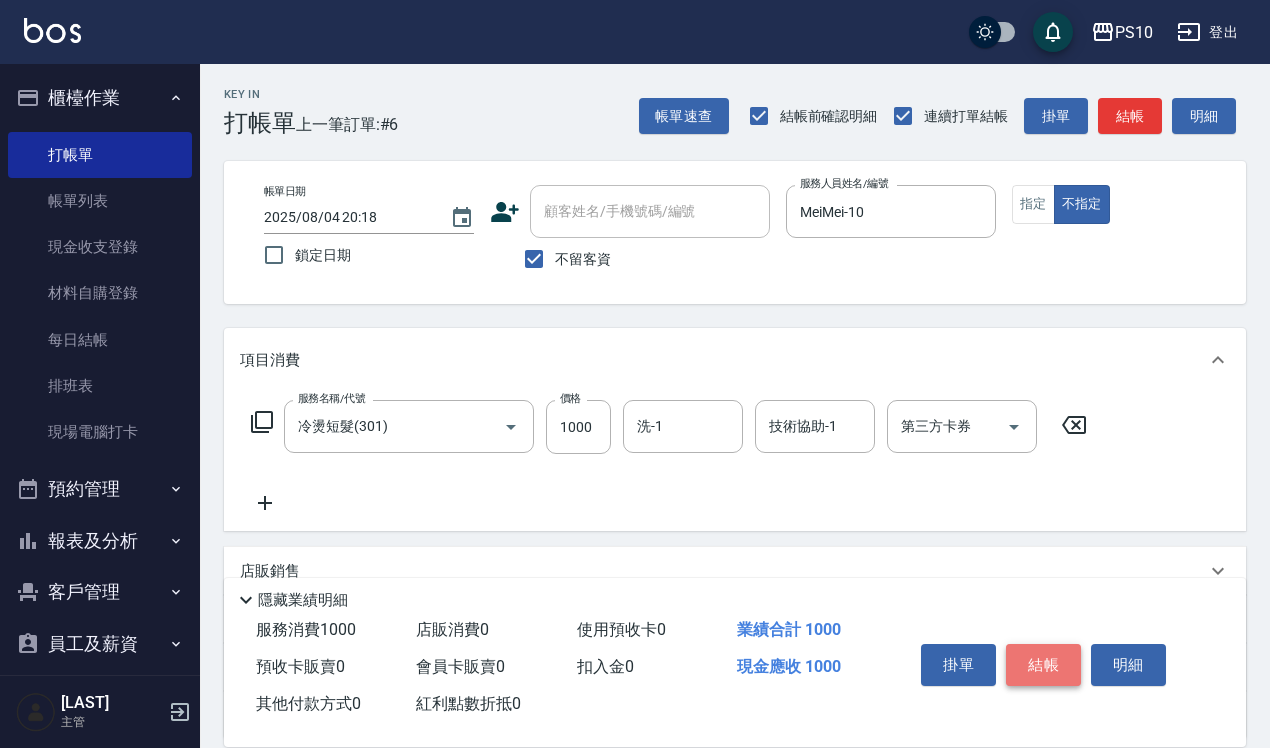 click on "結帳" at bounding box center [1043, 665] 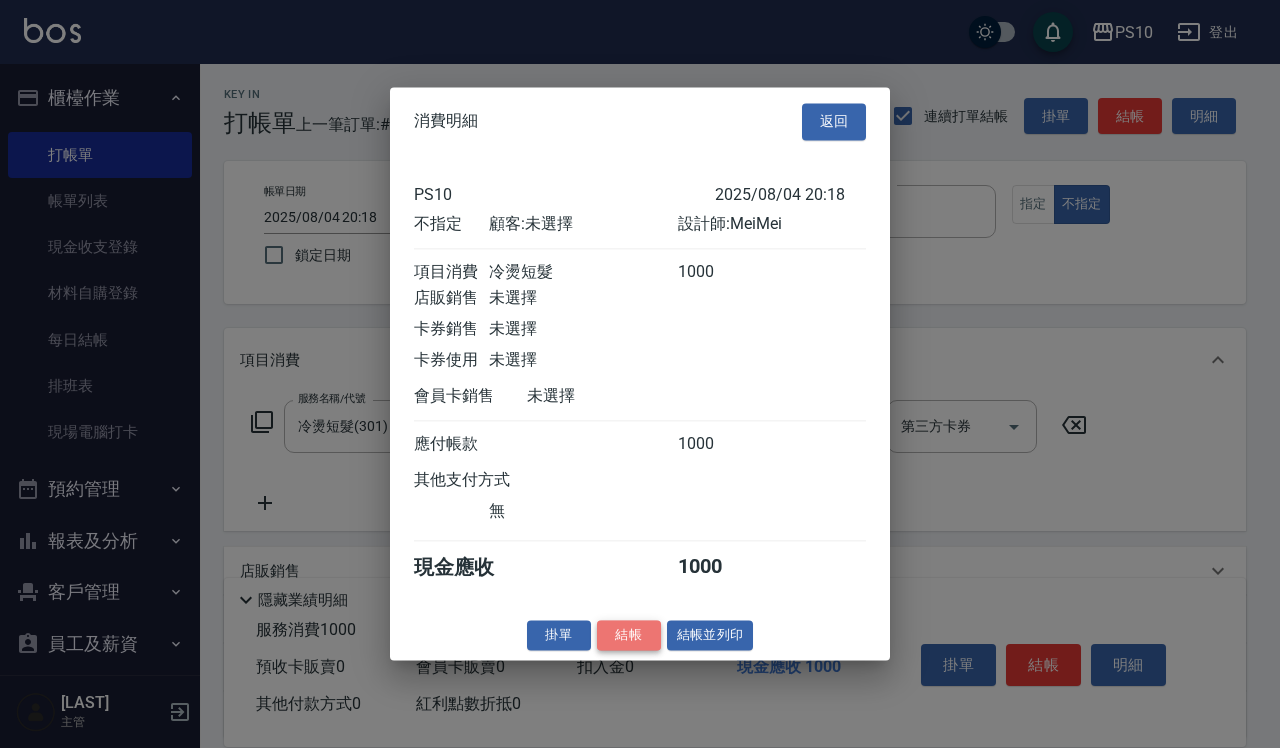 click on "結帳" at bounding box center [629, 635] 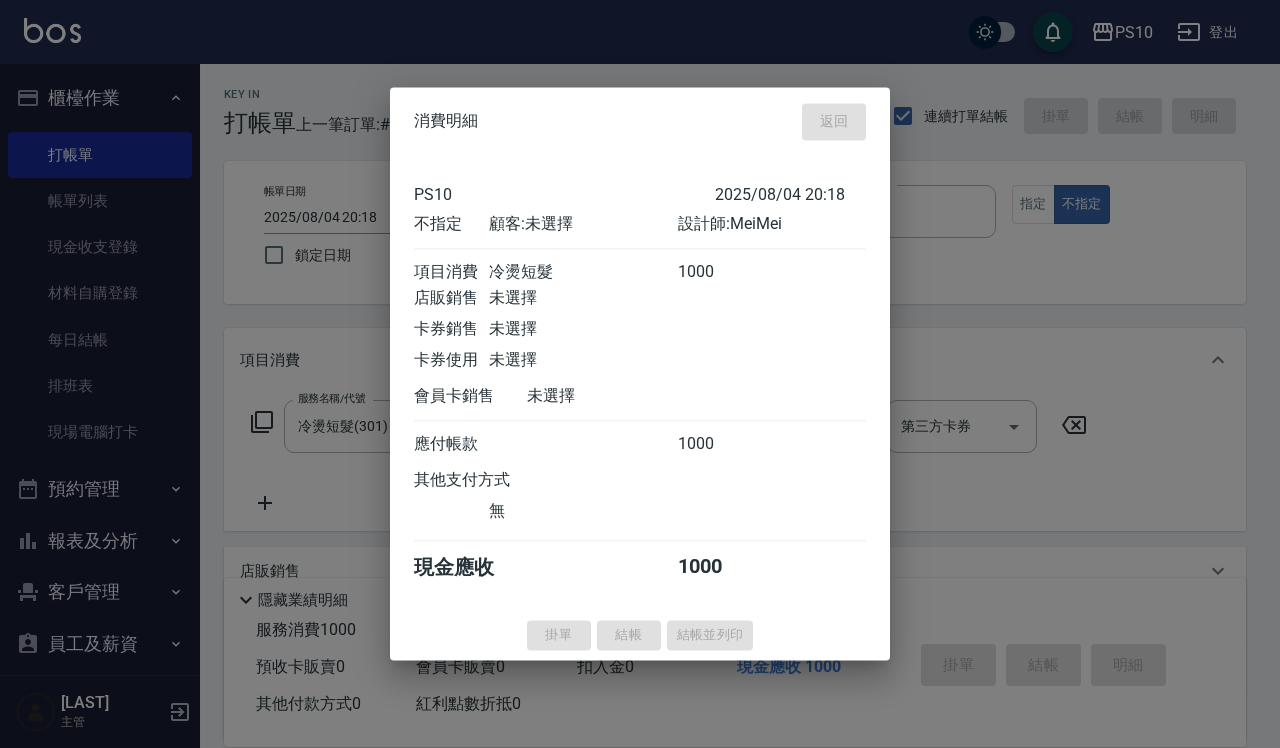 type 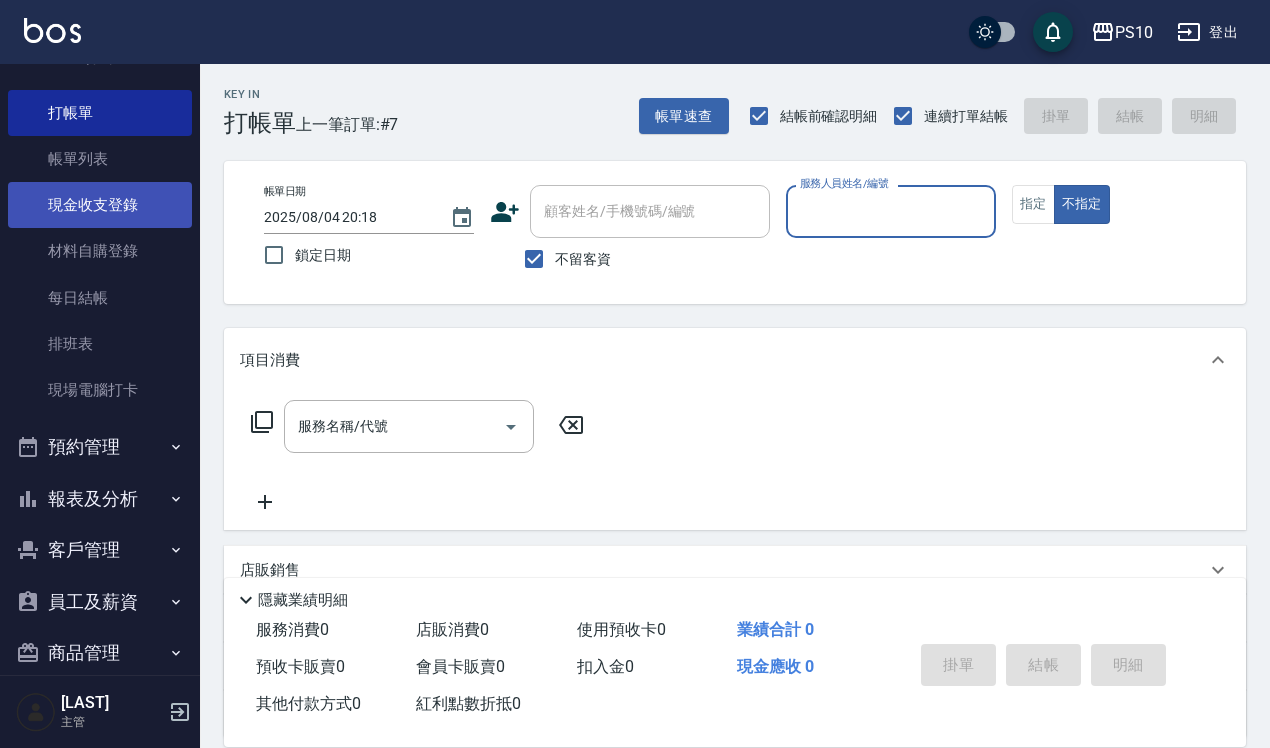 scroll, scrollTop: 0, scrollLeft: 0, axis: both 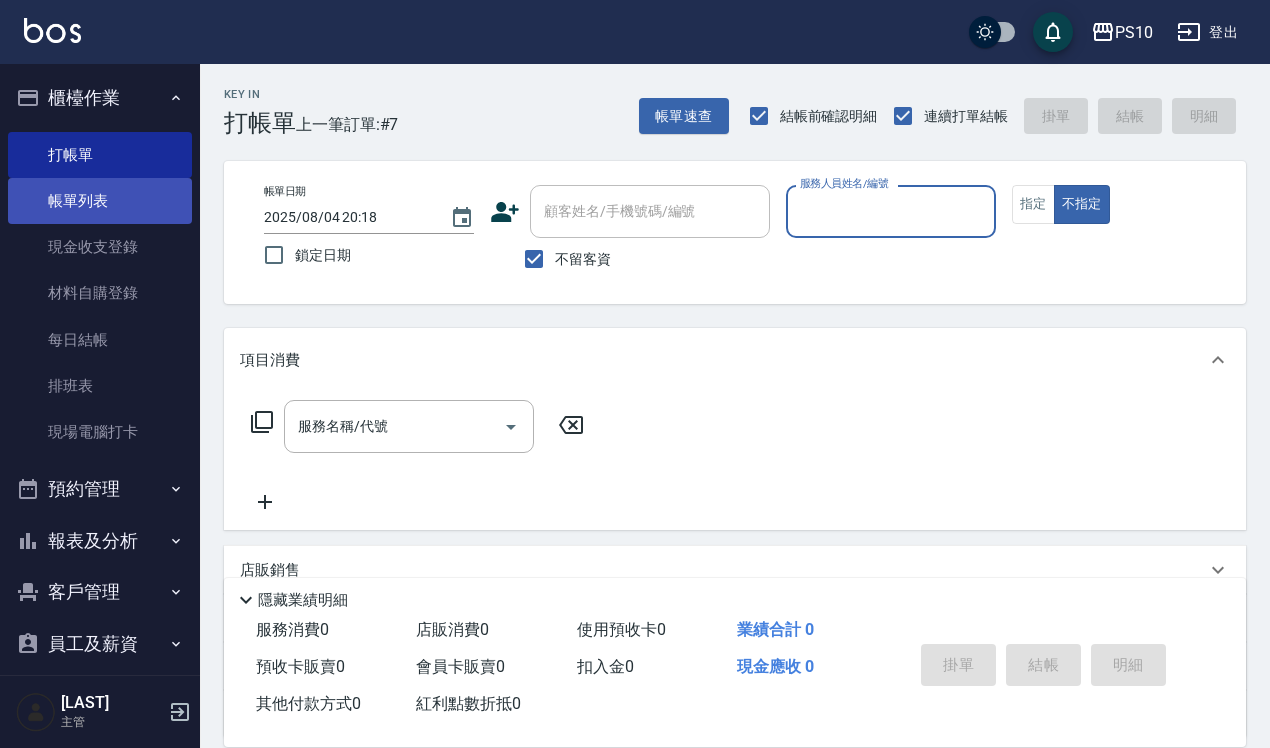click on "帳單列表" at bounding box center [100, 201] 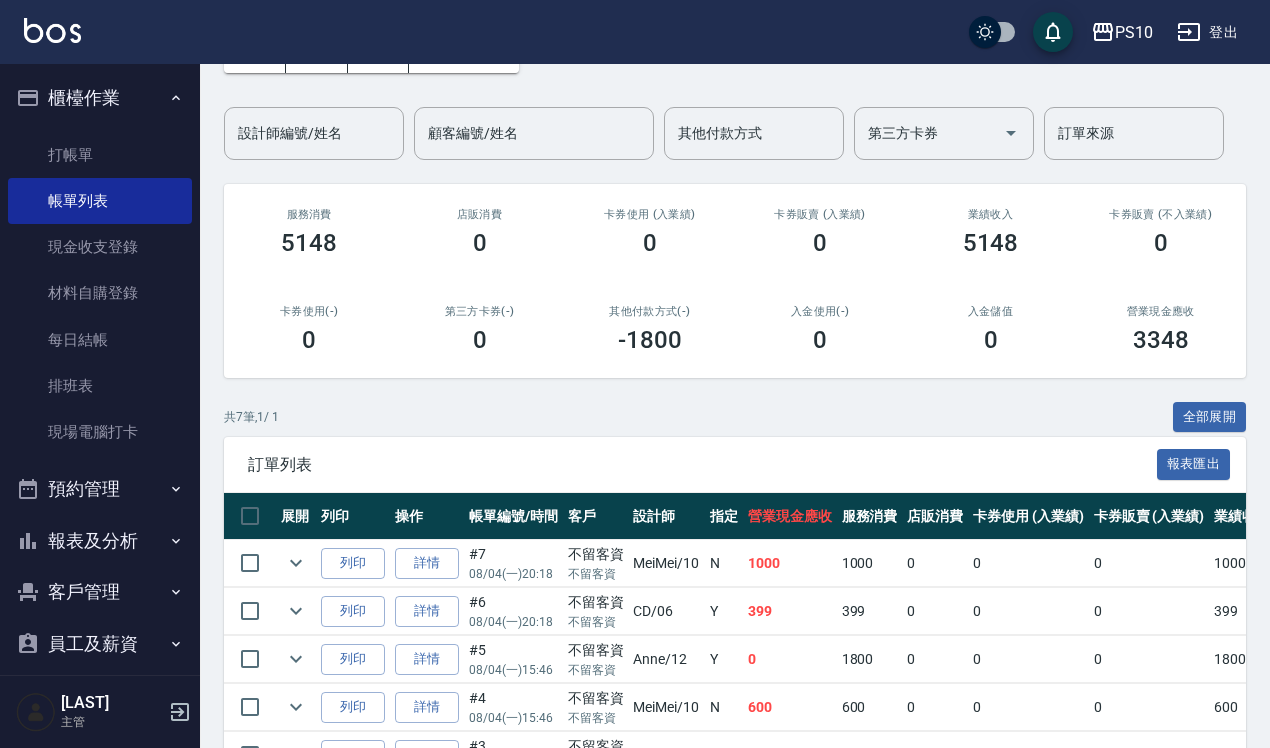 scroll, scrollTop: 352, scrollLeft: 0, axis: vertical 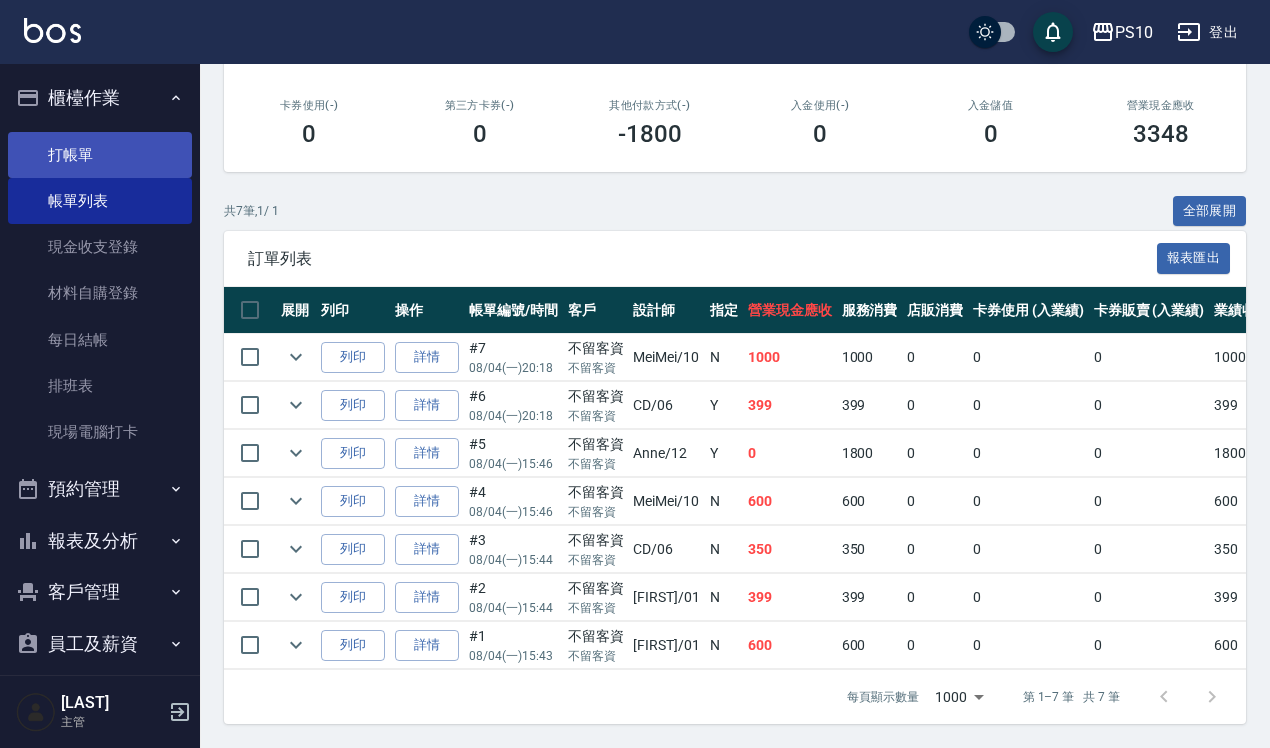 click on "打帳單" at bounding box center [100, 155] 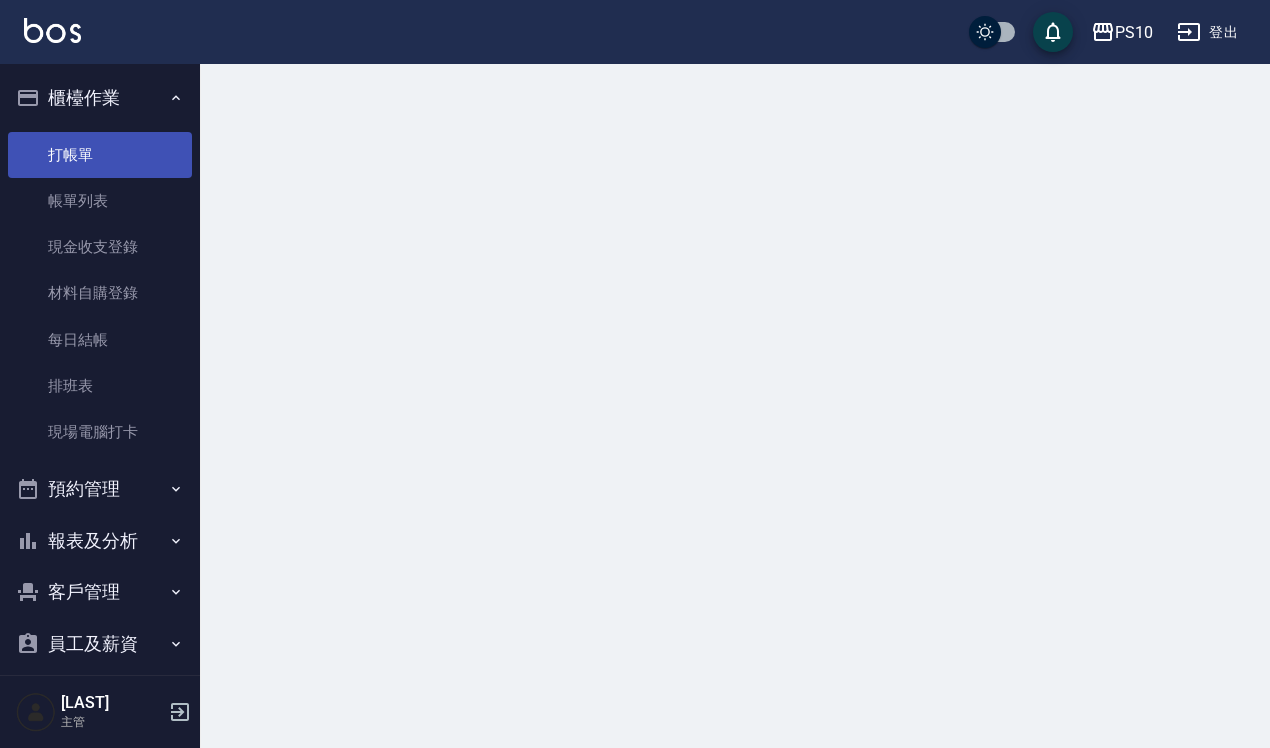 scroll, scrollTop: 0, scrollLeft: 0, axis: both 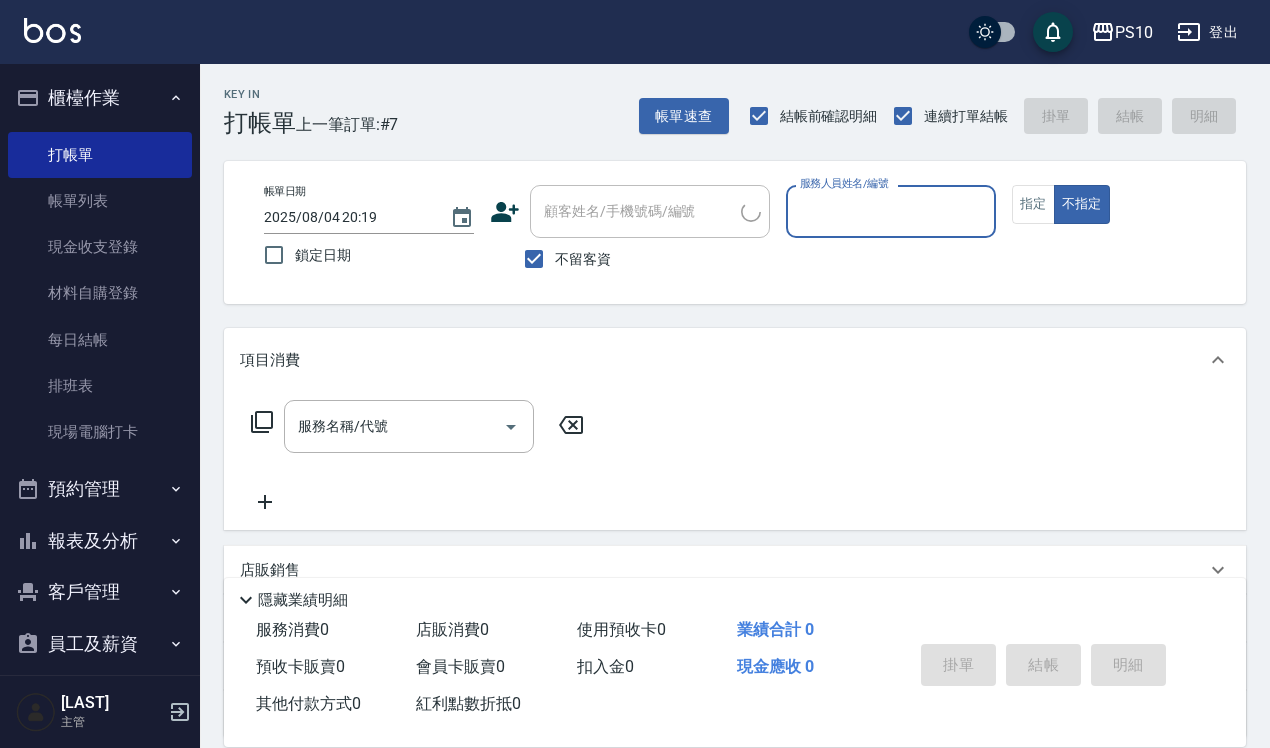click on "服務人員姓名/編號" at bounding box center [891, 211] 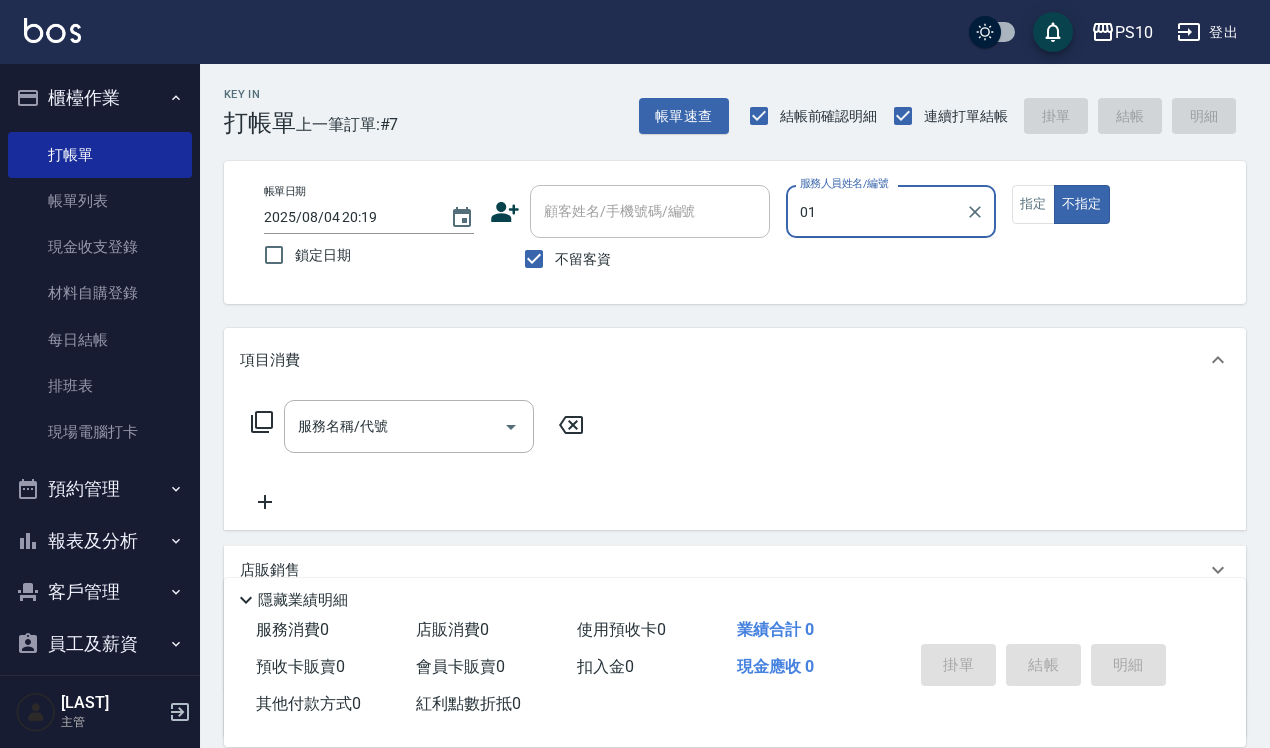type on "[FIRST]-01" 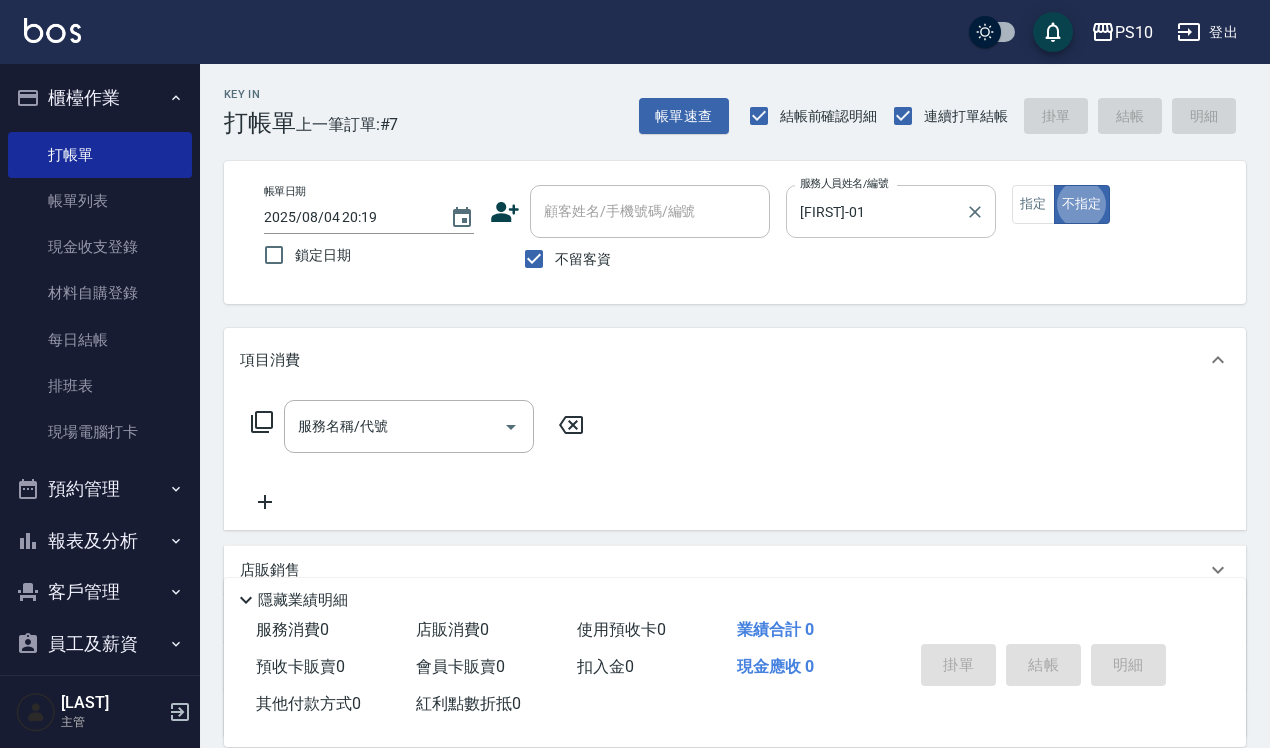 type on "false" 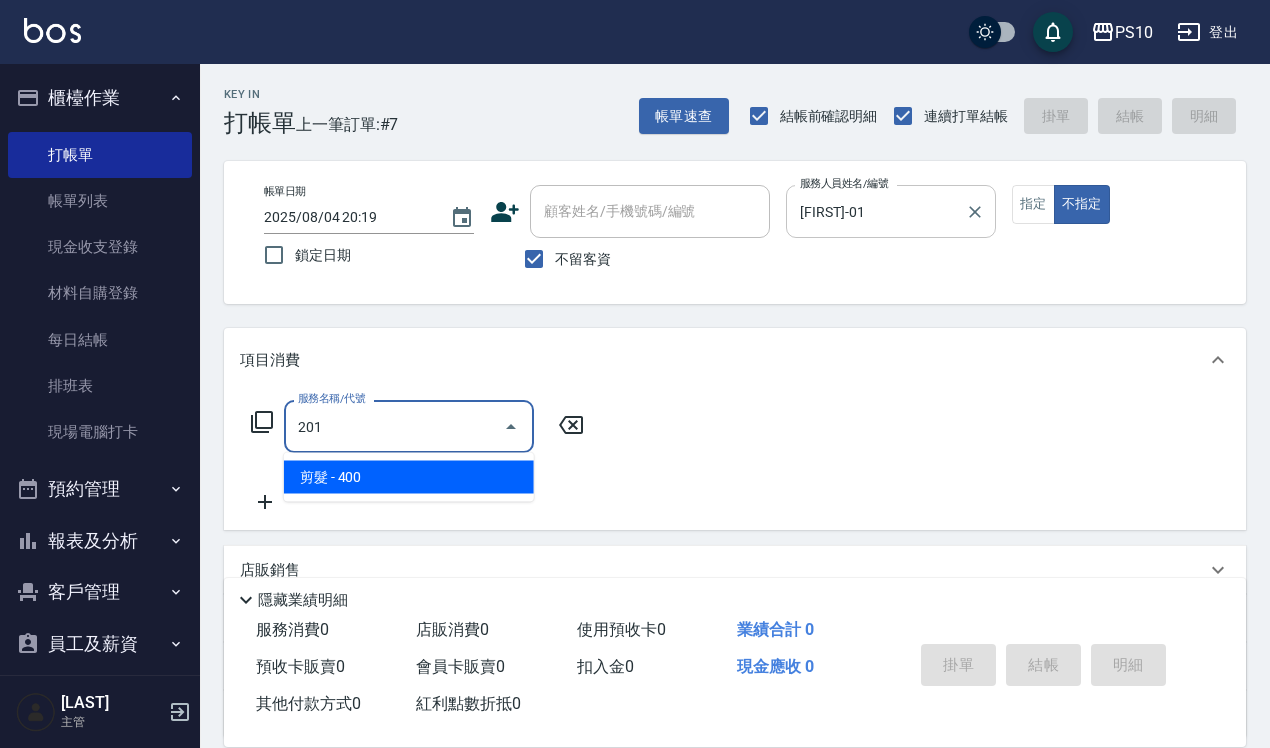 type on "剪髮(201)" 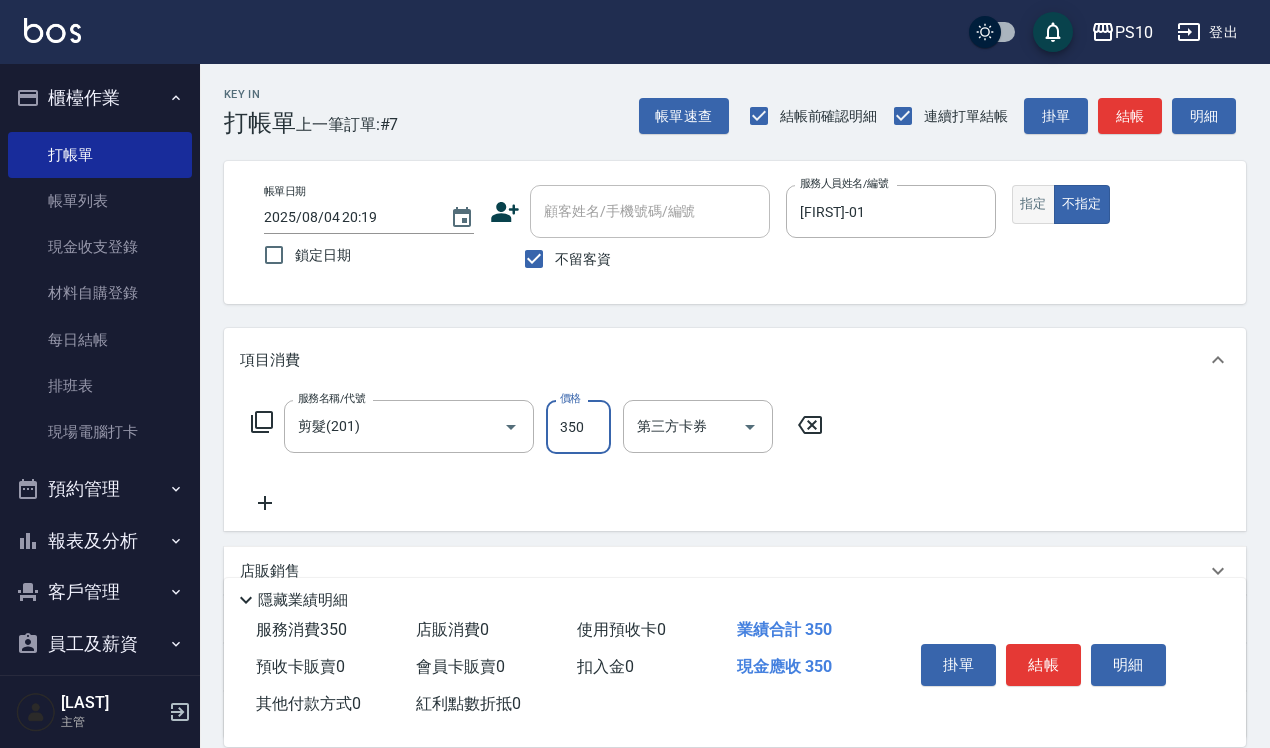 type on "350" 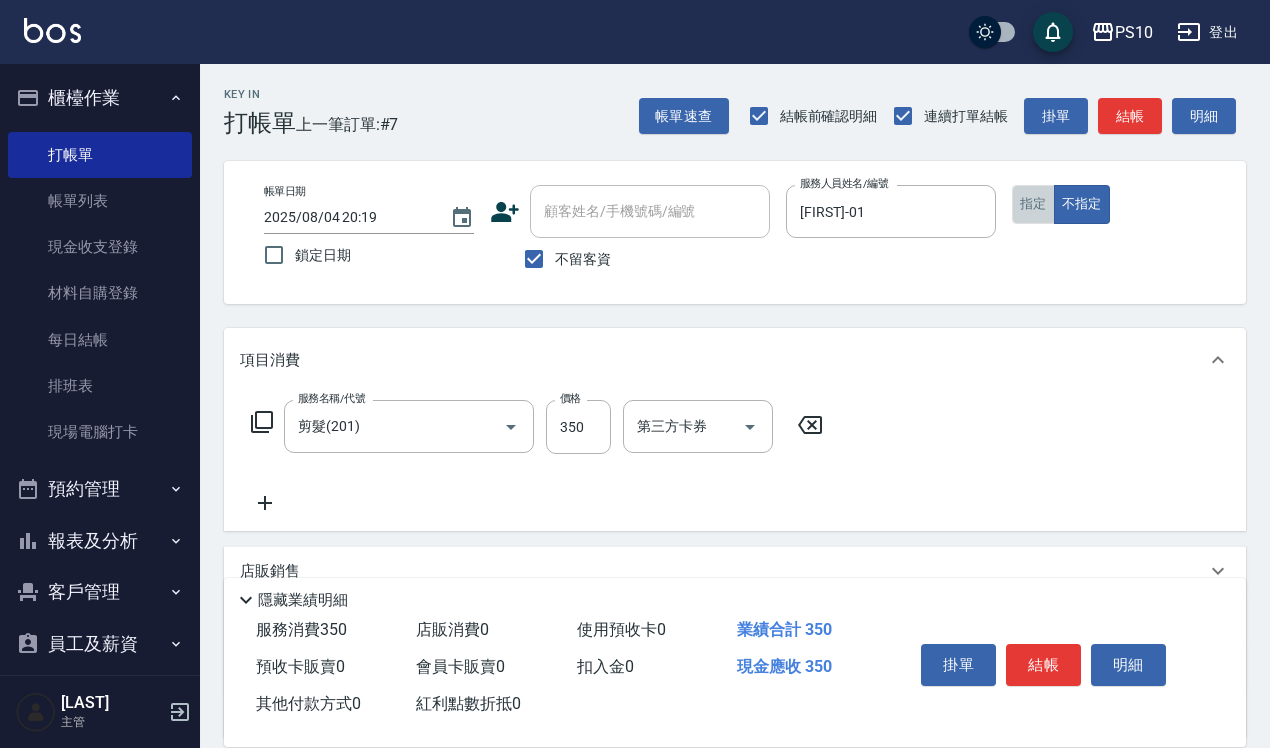 drag, startPoint x: 1036, startPoint y: 211, endPoint x: 1035, endPoint y: 336, distance: 125.004 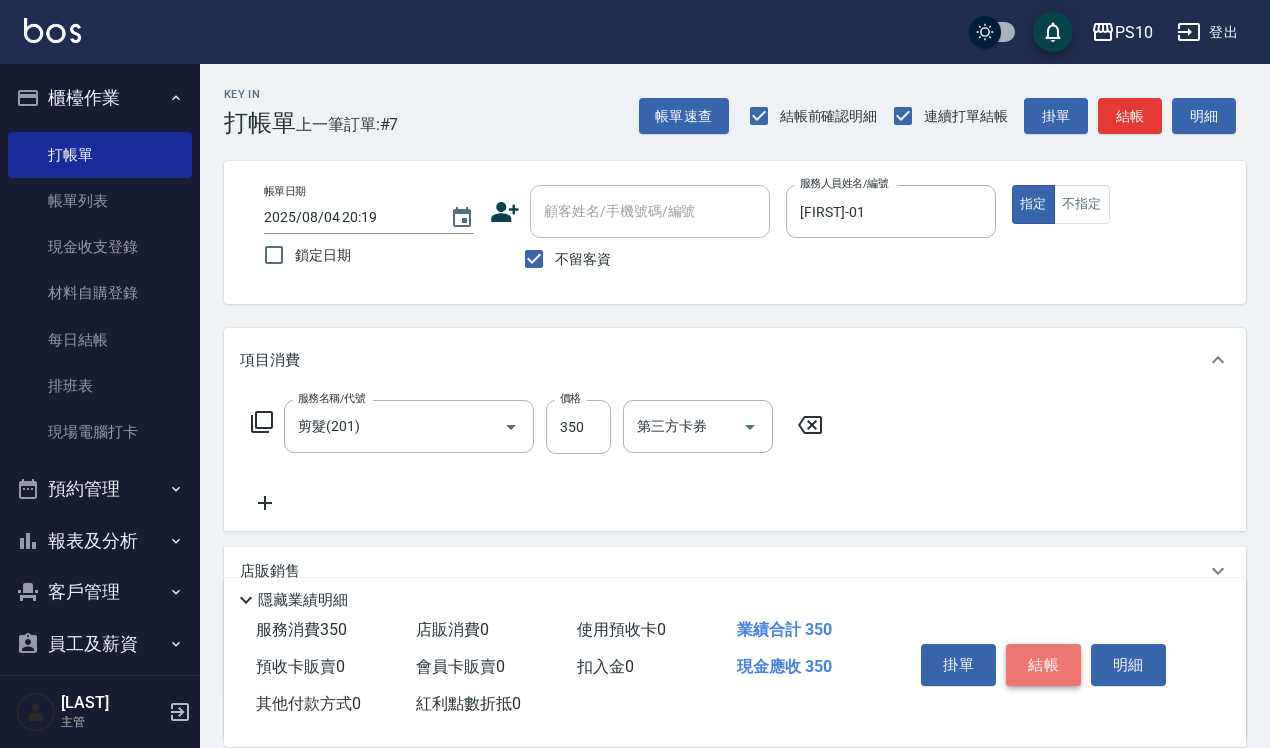 click on "結帳" at bounding box center [1043, 665] 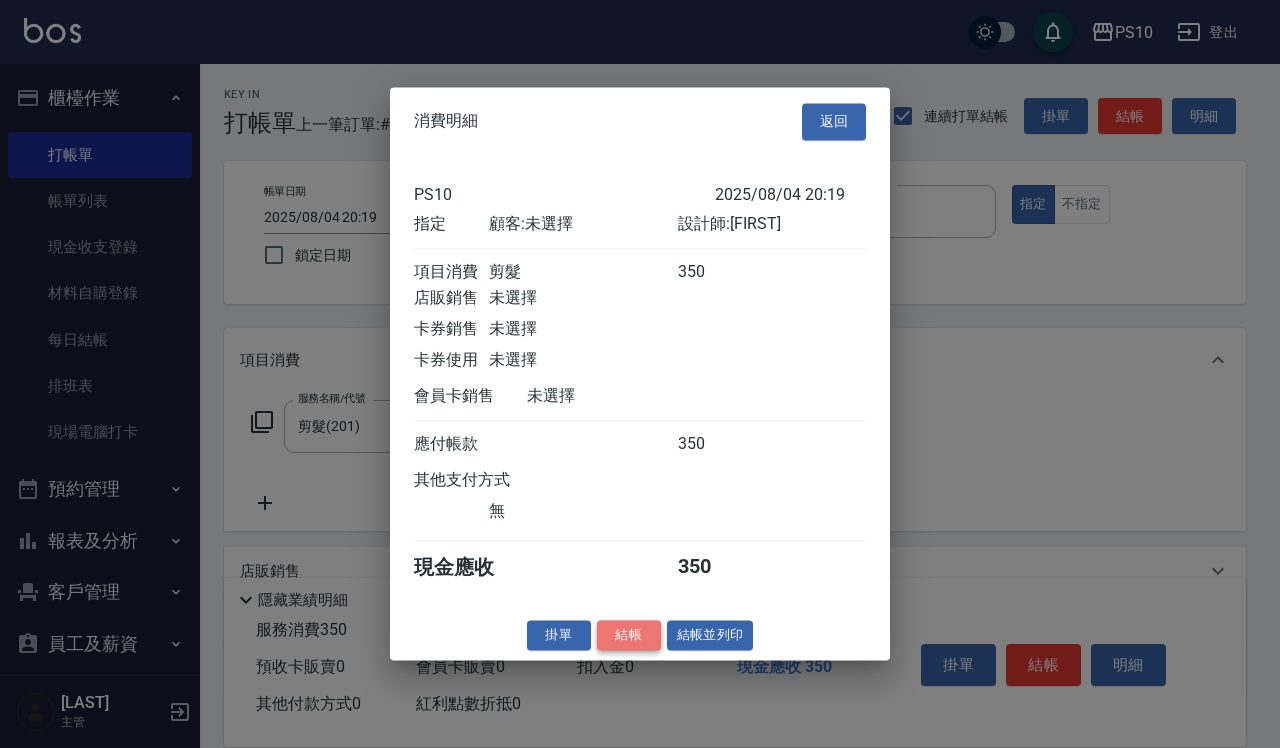 click on "結帳" at bounding box center [629, 635] 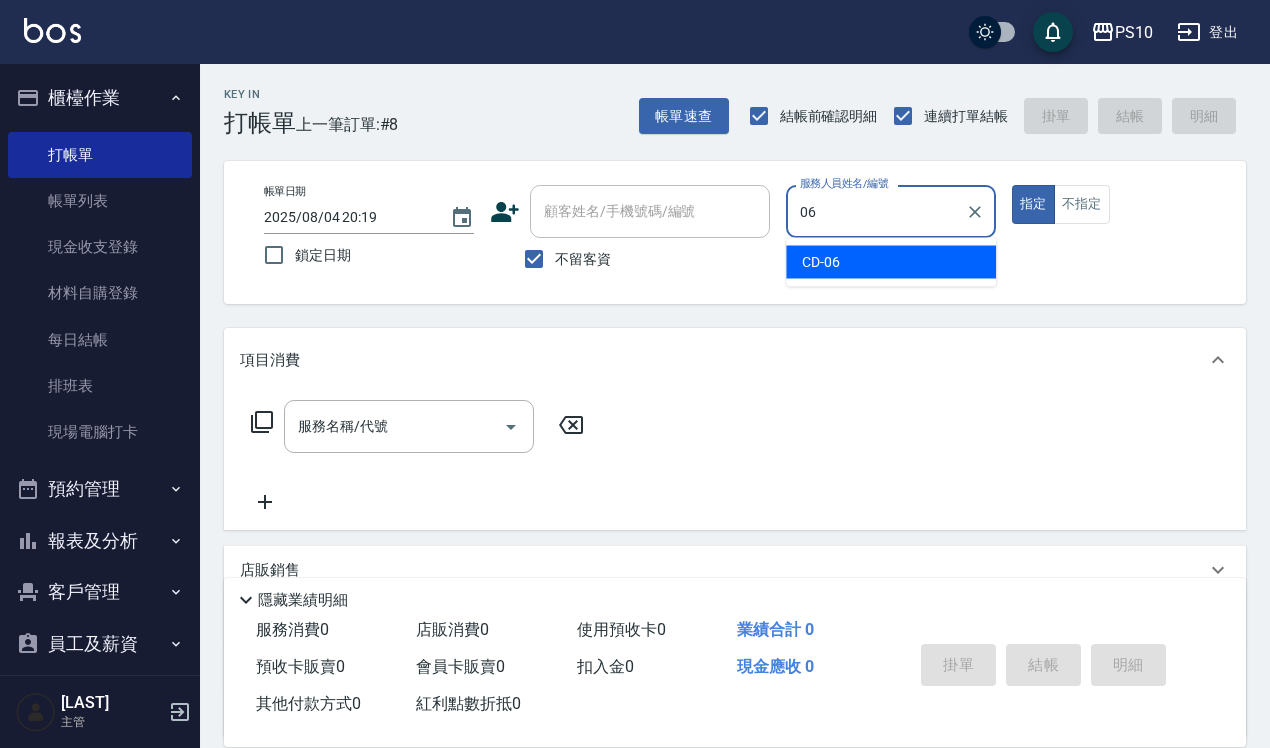 type on "CD-06" 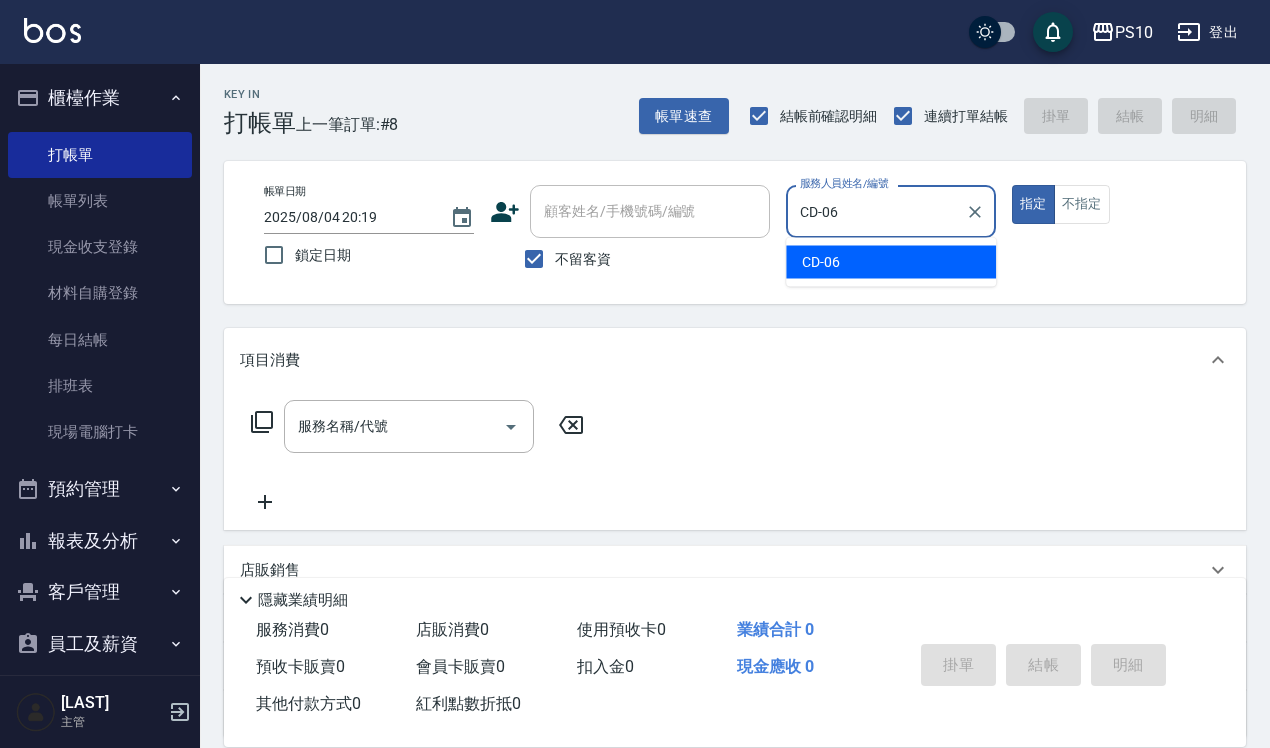 type on "true" 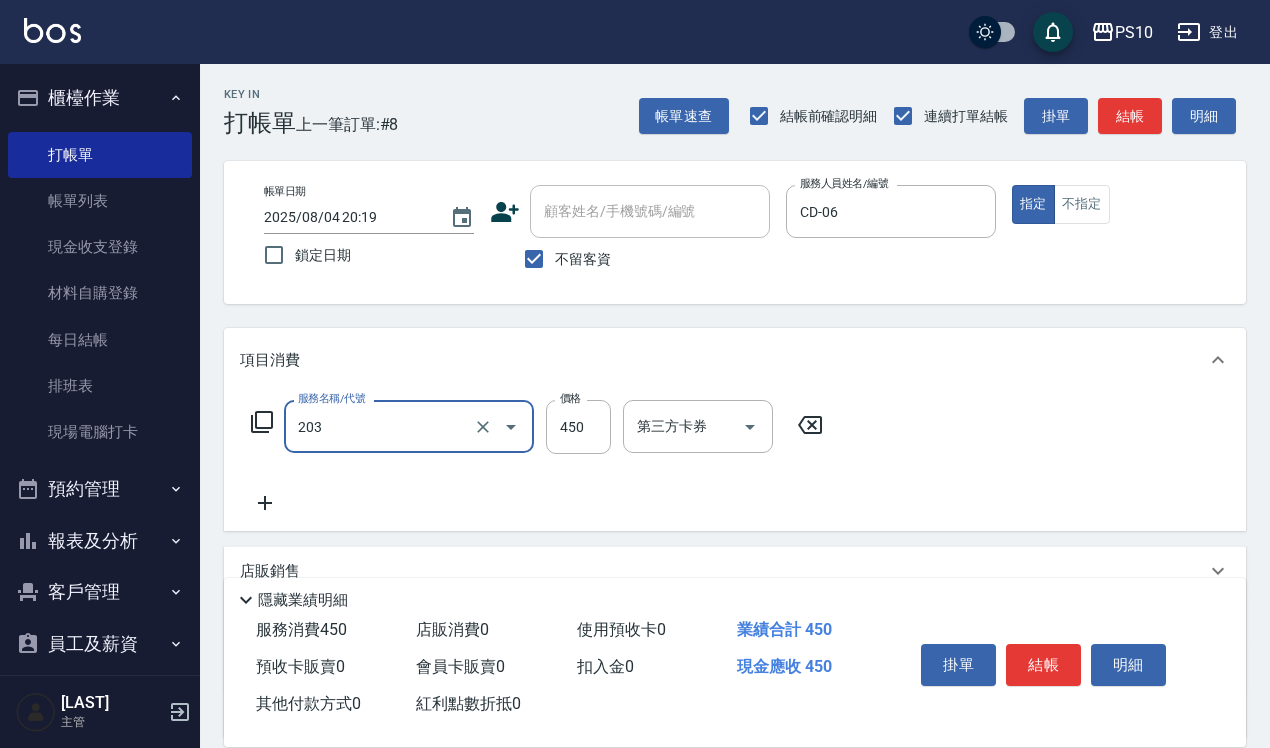 type on "剪+洗(203)" 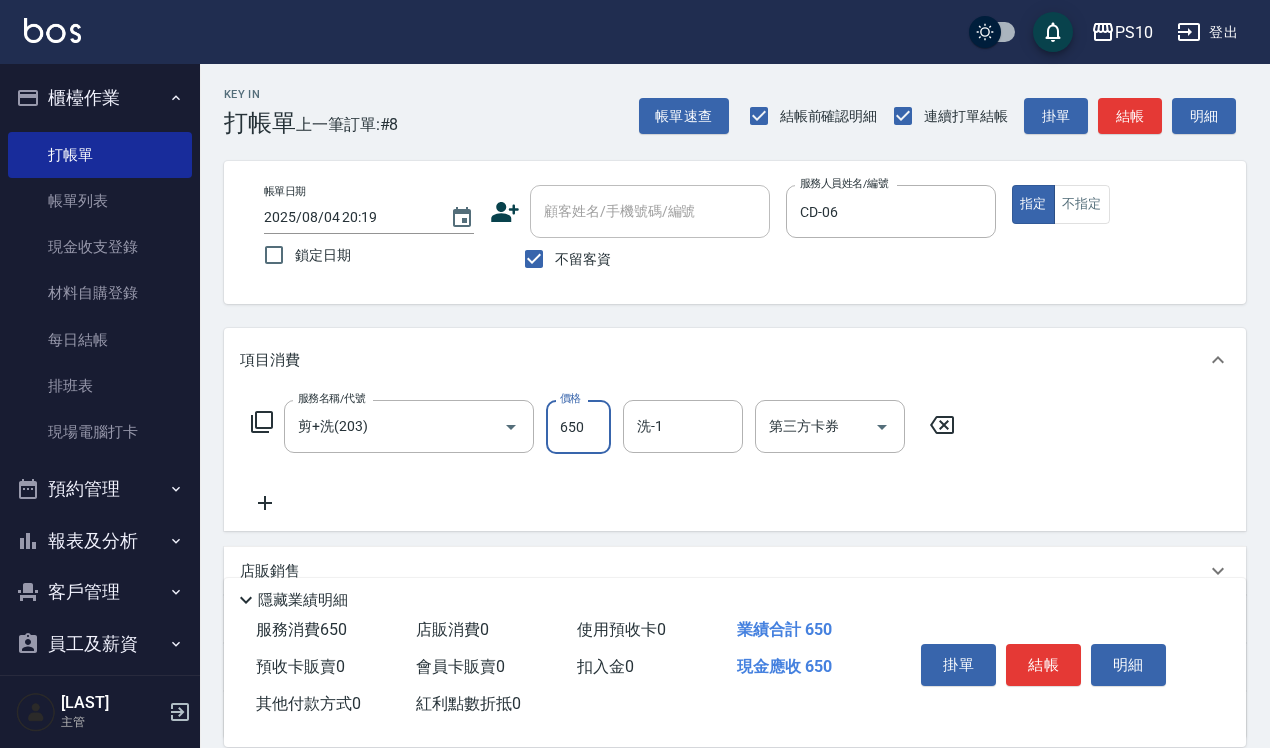 type on "650" 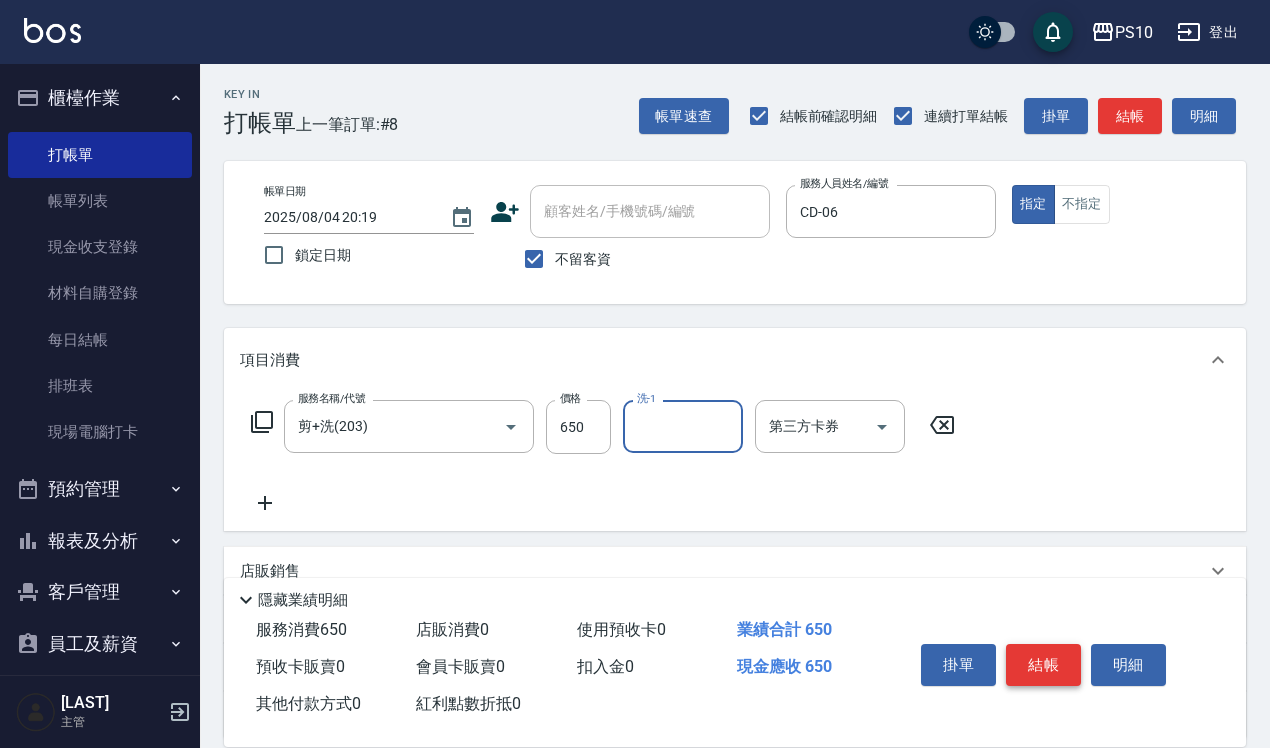 click on "結帳" at bounding box center [1043, 665] 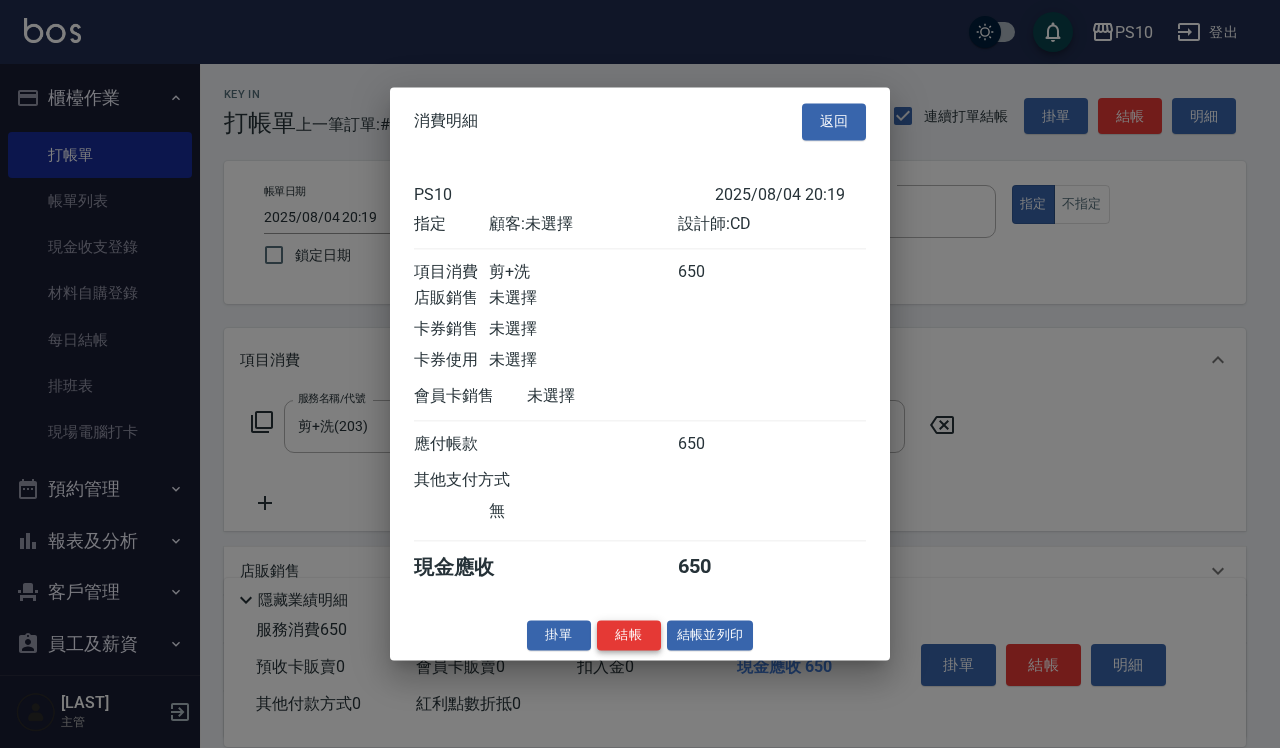 click on "結帳" at bounding box center [629, 635] 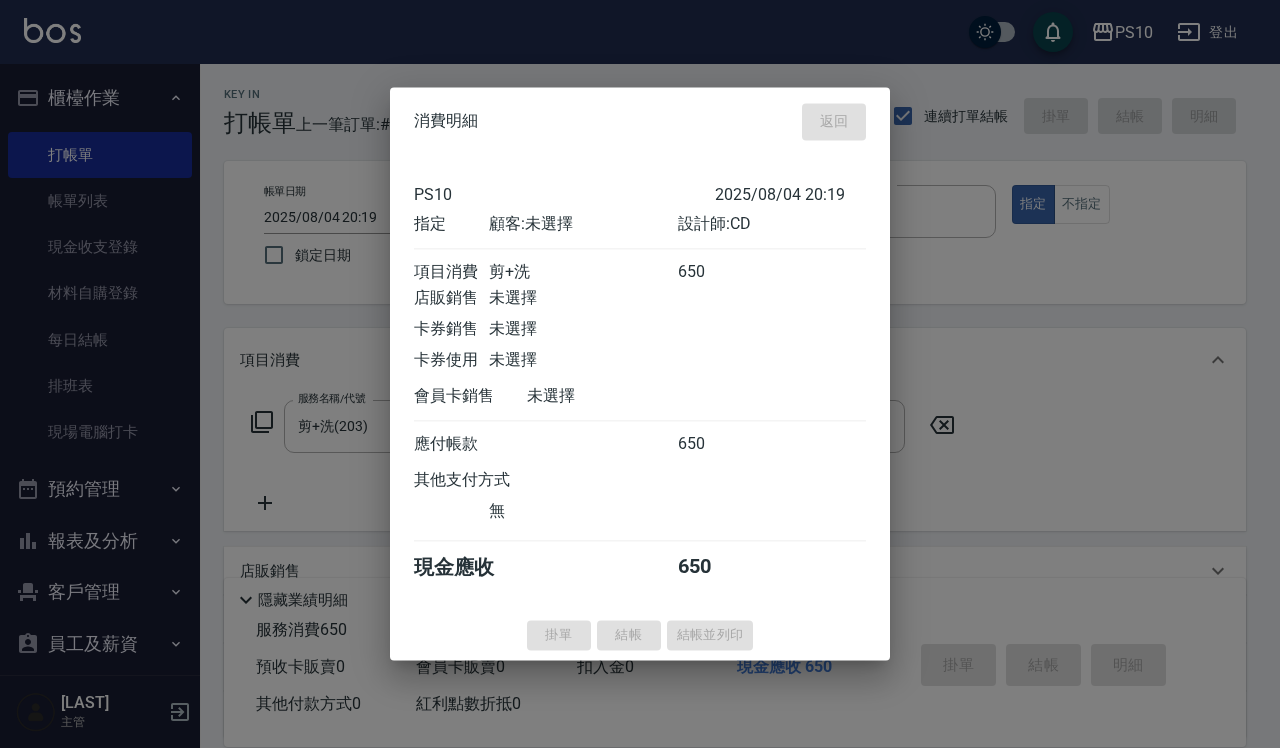 type on "2025/08/04 20:21" 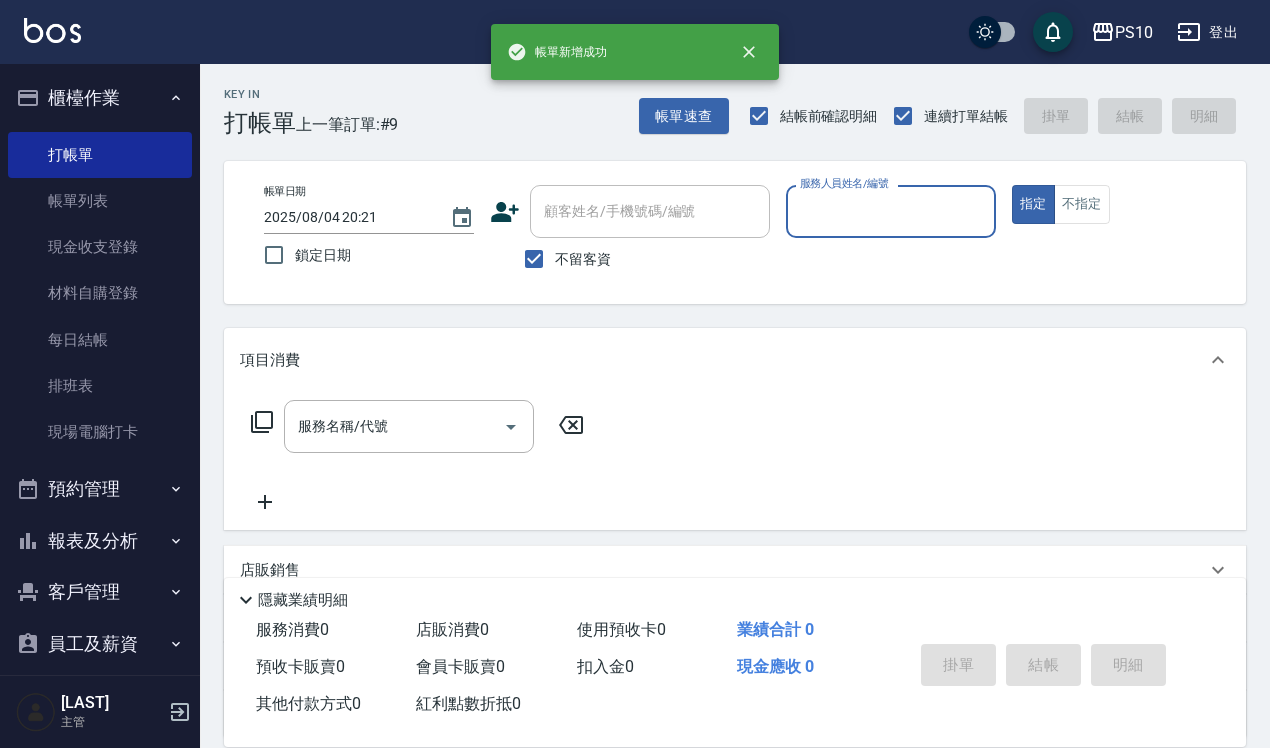 click on "服務人員姓名/編號" at bounding box center [891, 211] 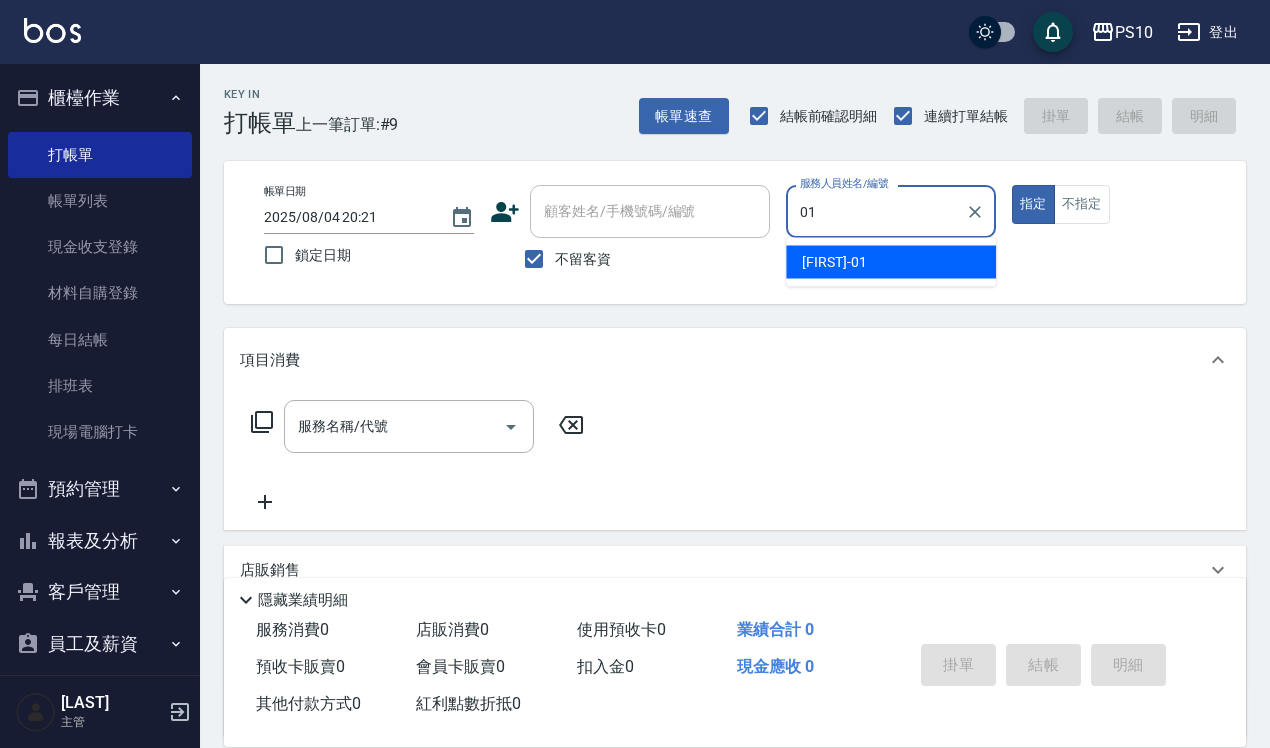 type on "[FIRST]-01" 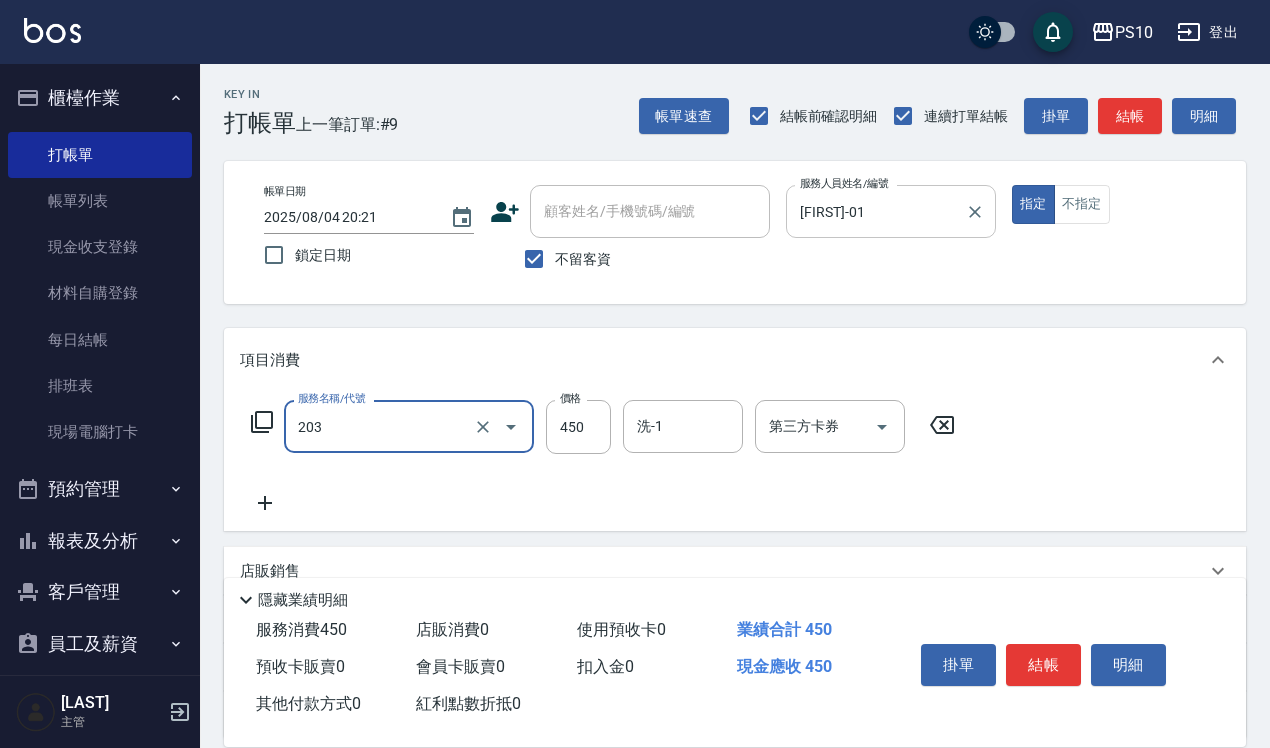 type on "剪+洗(203)" 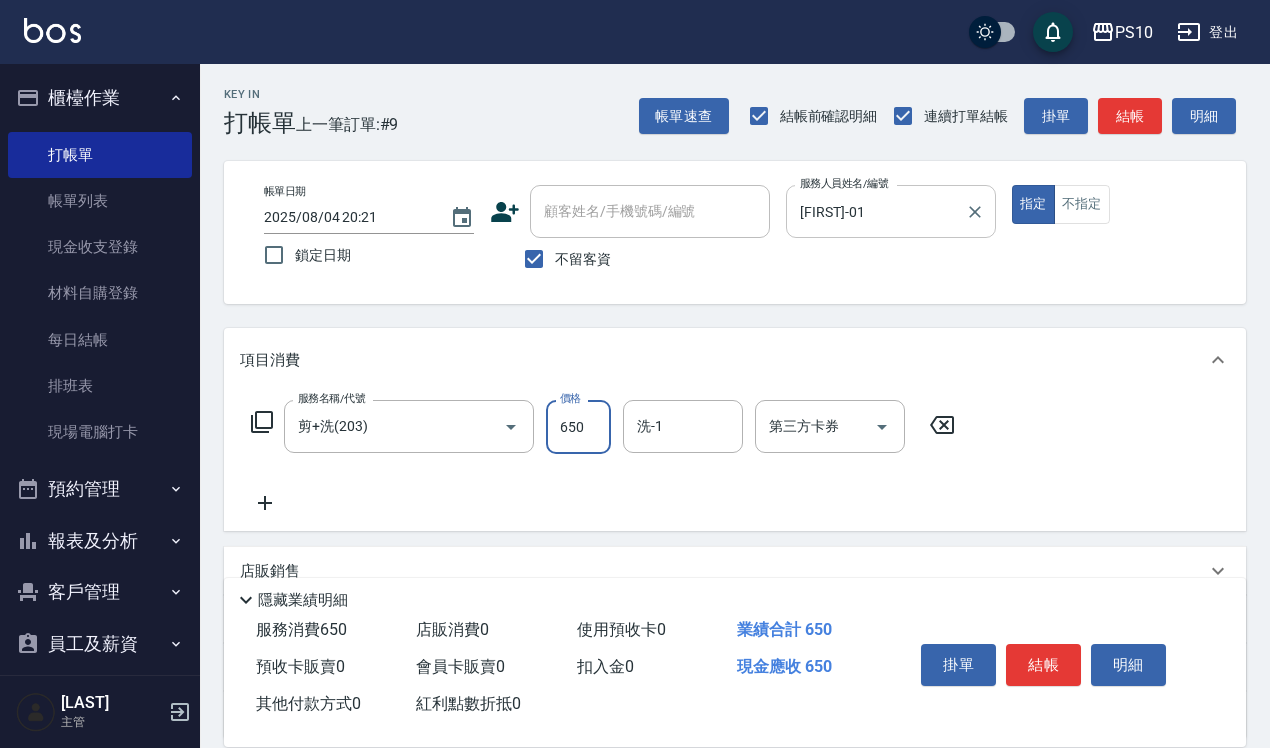 type on "650" 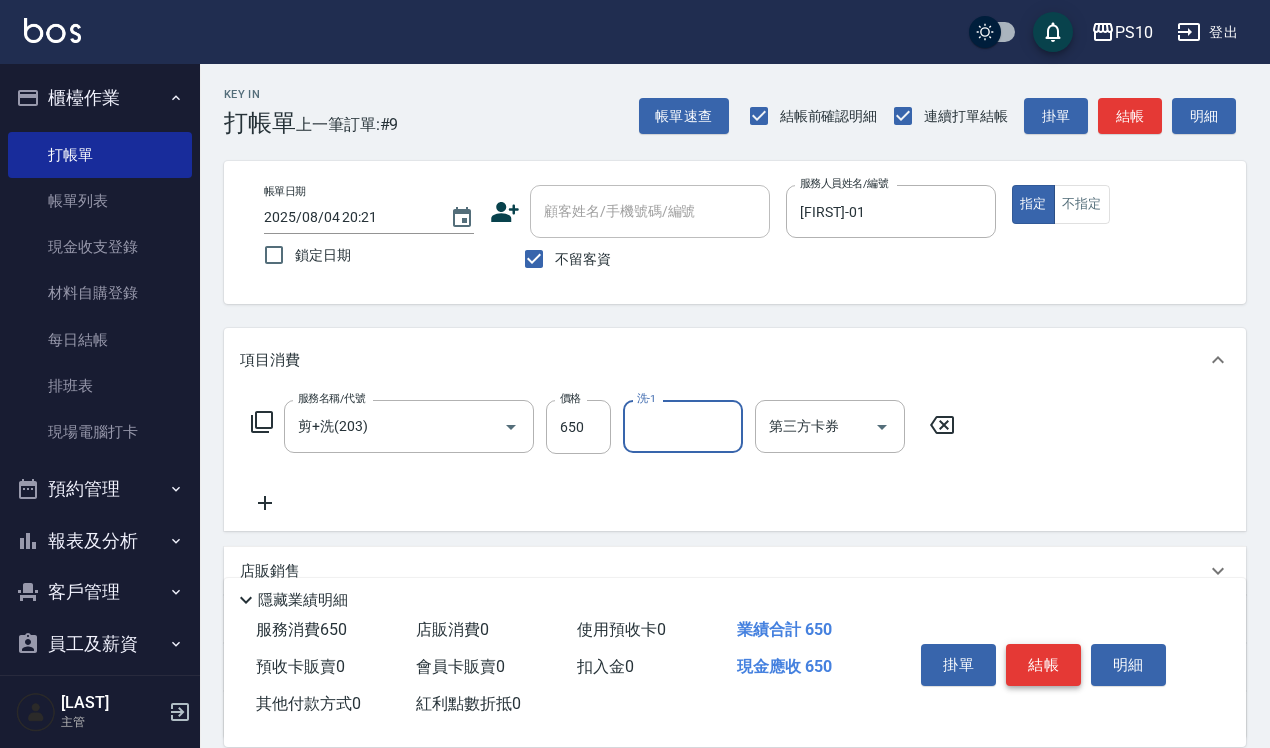 click on "結帳" at bounding box center (1043, 665) 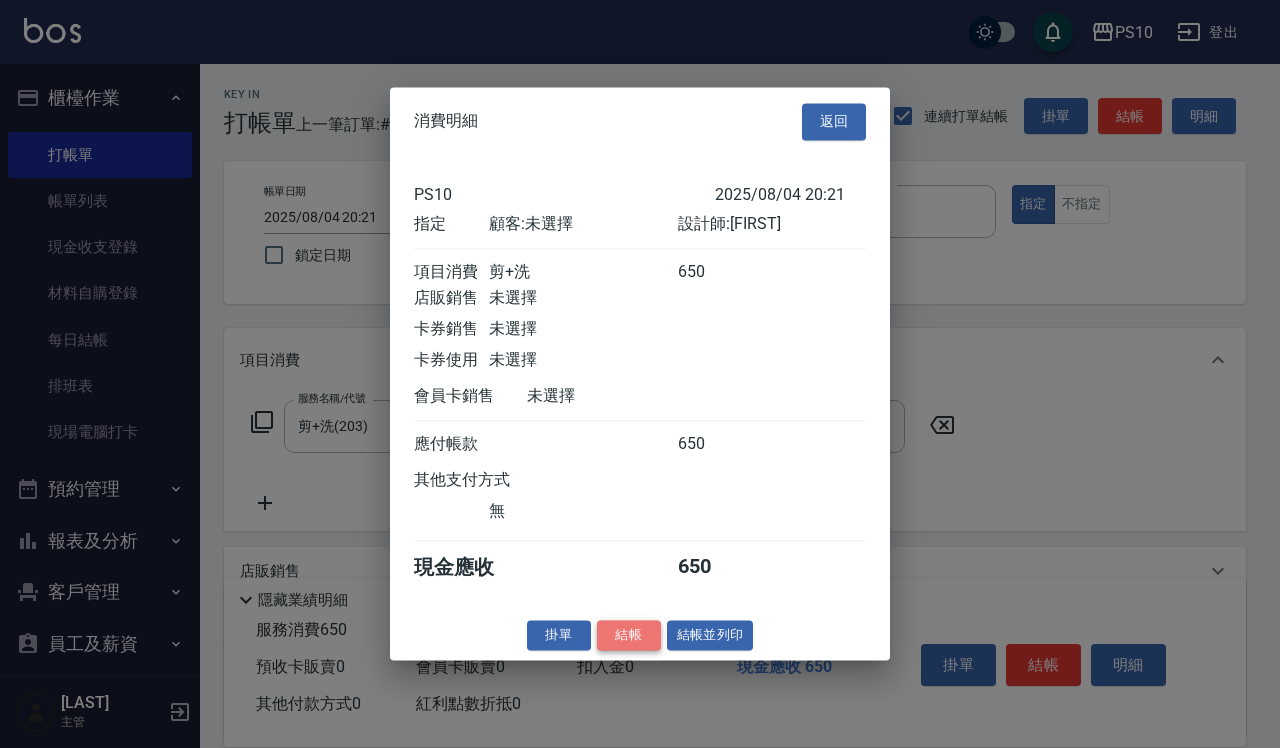 click on "結帳" at bounding box center (629, 635) 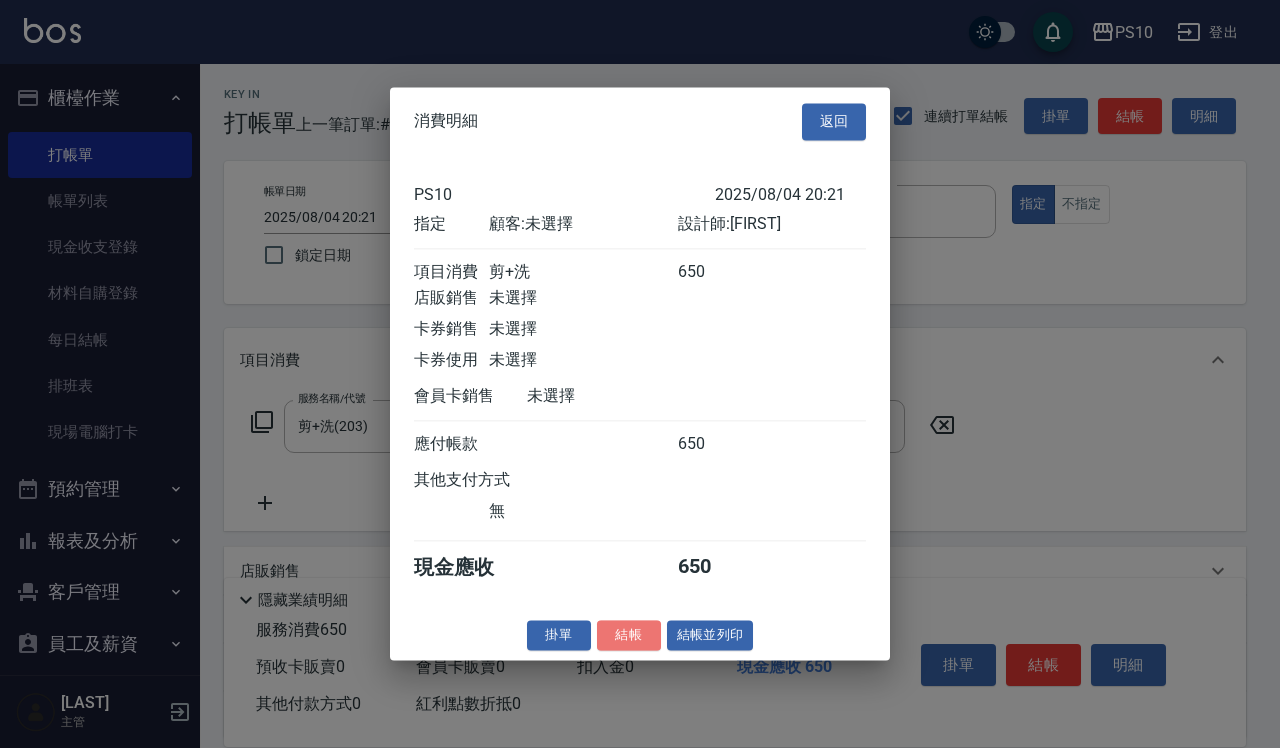 type 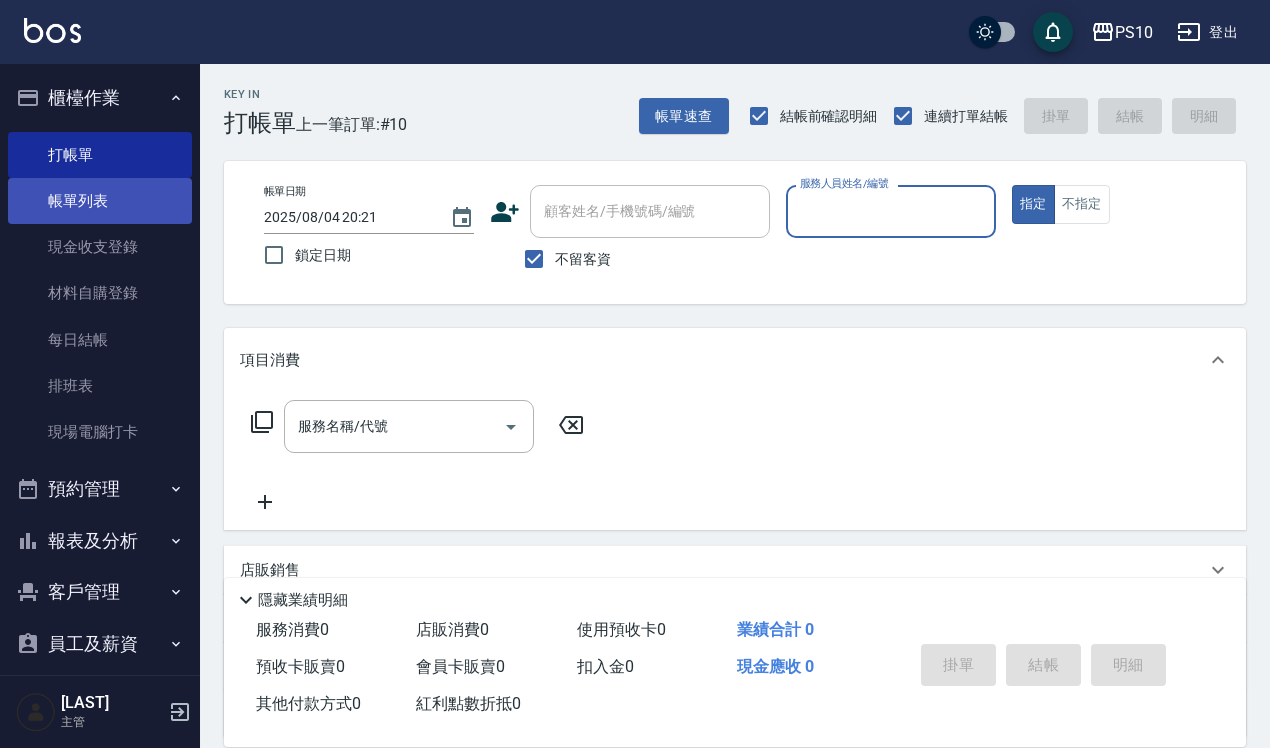 click on "帳單列表" at bounding box center [100, 201] 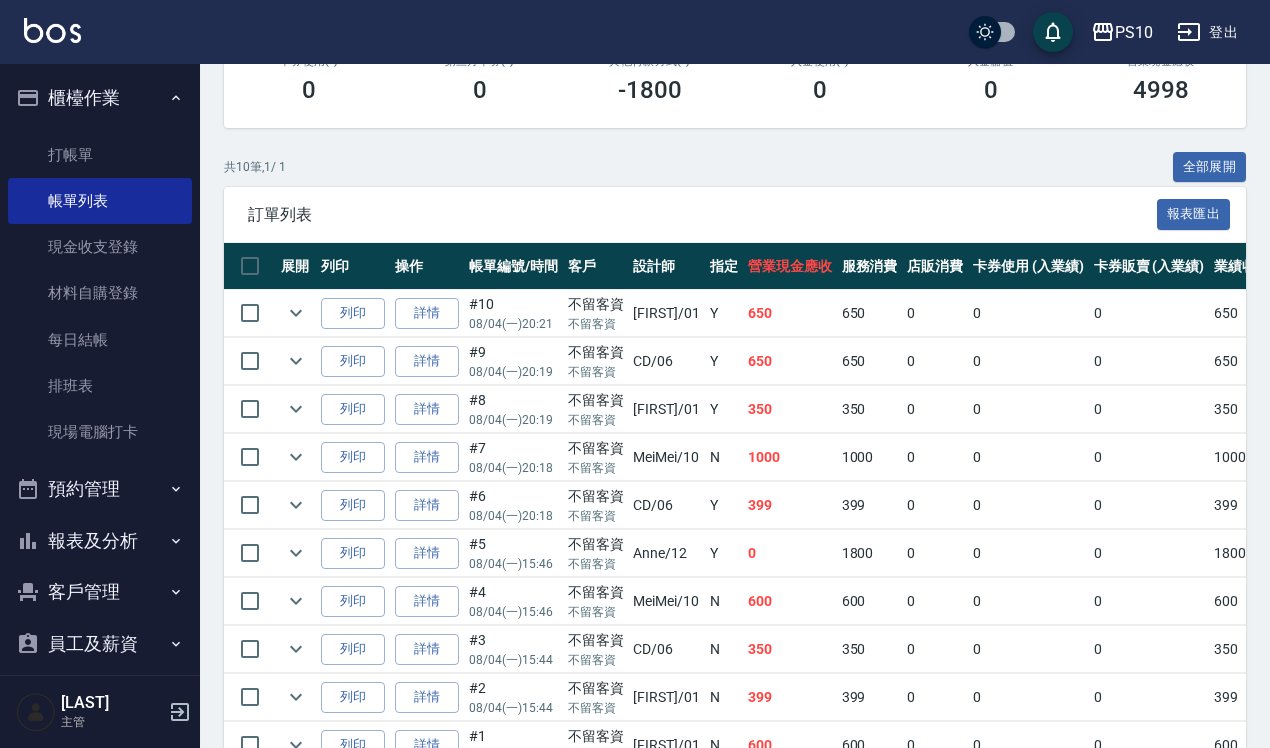 scroll, scrollTop: 0, scrollLeft: 0, axis: both 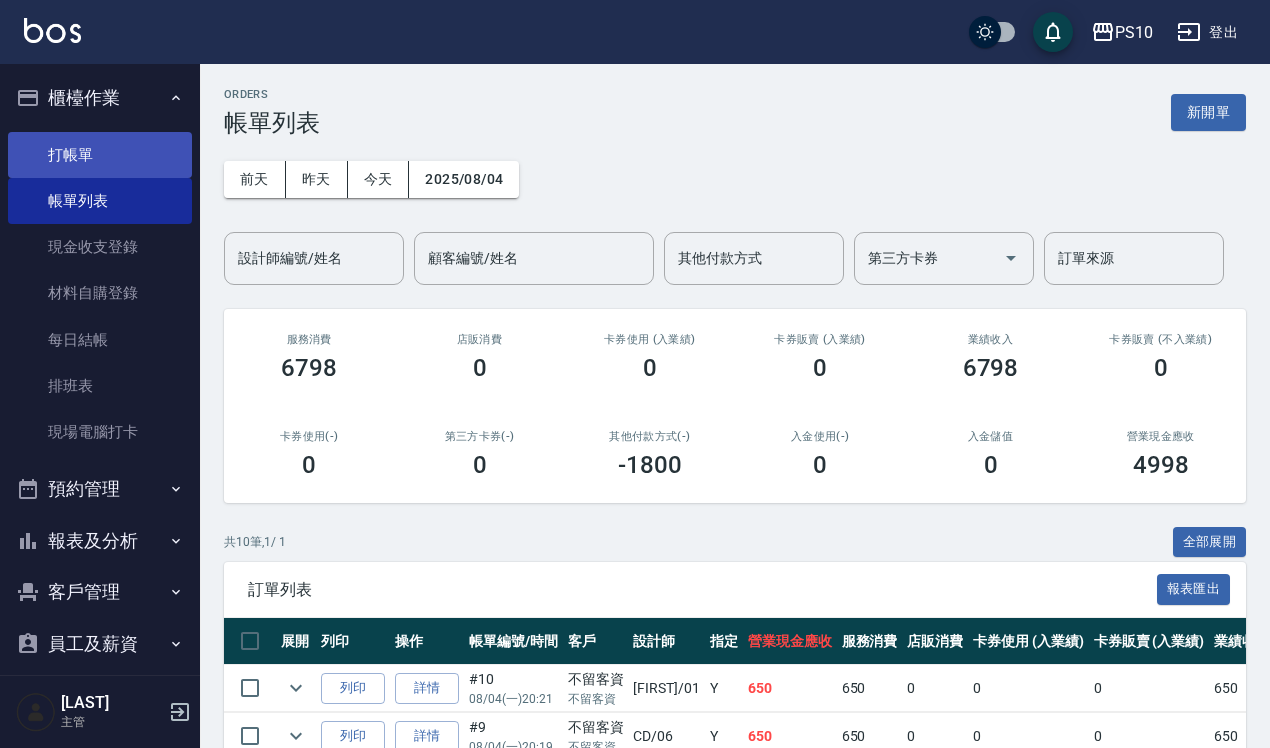 click on "打帳單" at bounding box center [100, 155] 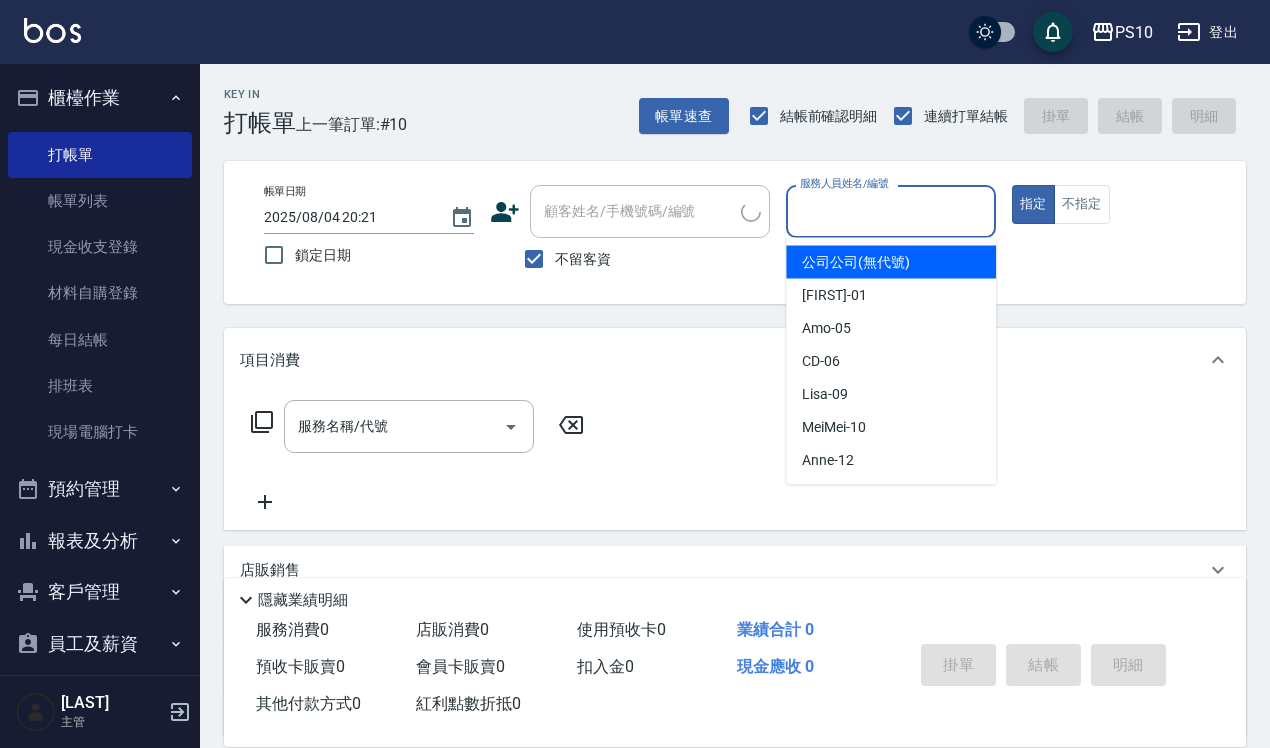click on "服務人員姓名/編號" at bounding box center [891, 211] 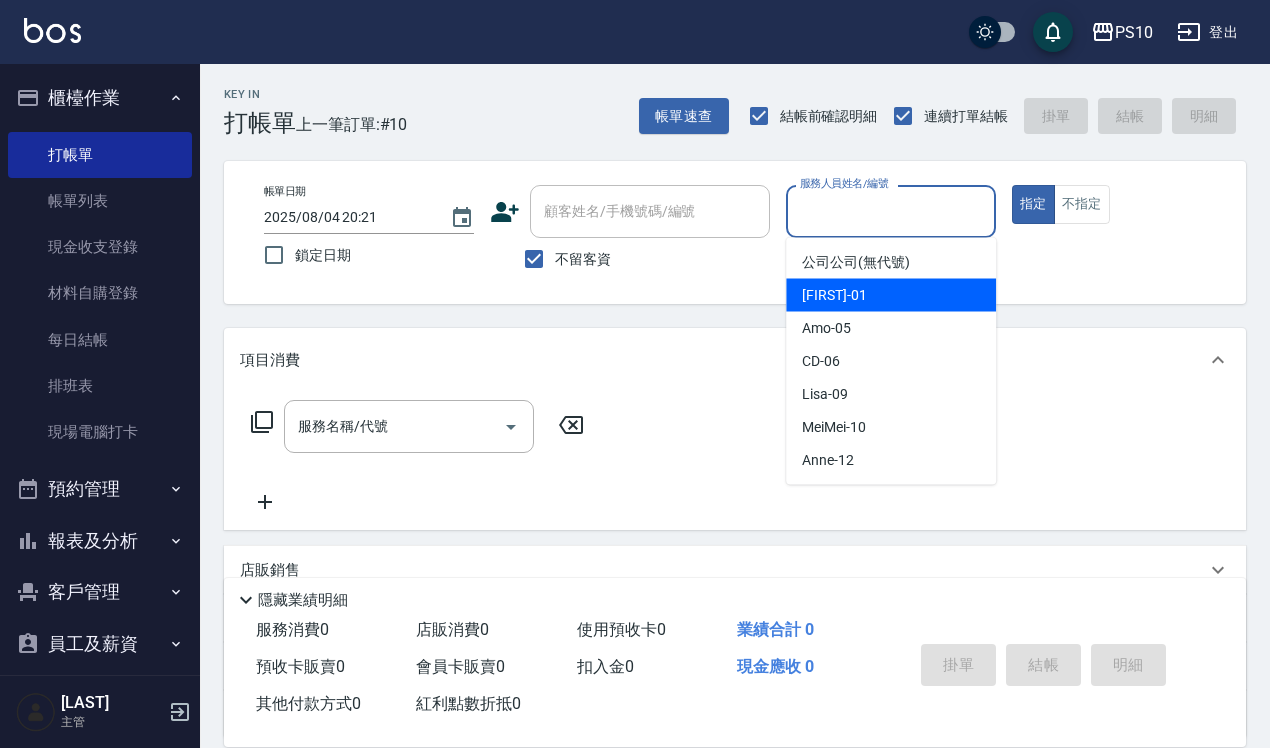 click on "John -01" at bounding box center [891, 295] 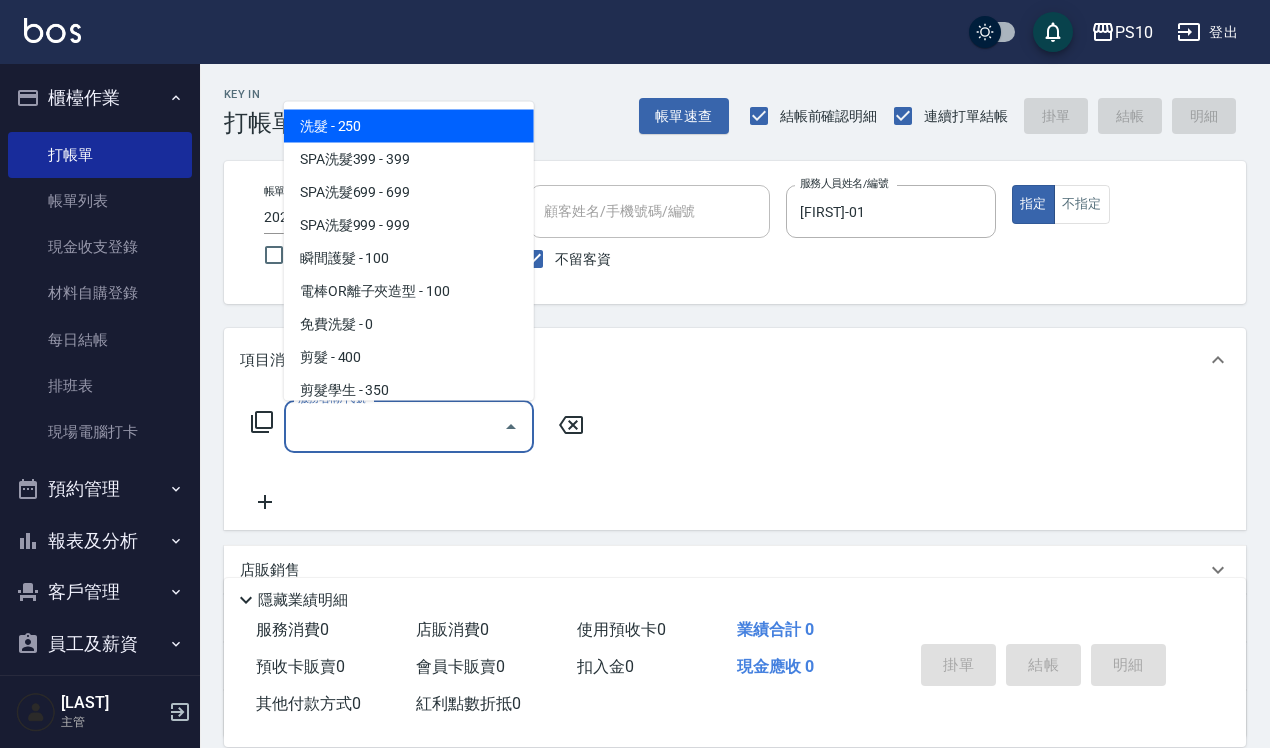 click on "服務名稱/代號" at bounding box center (394, 426) 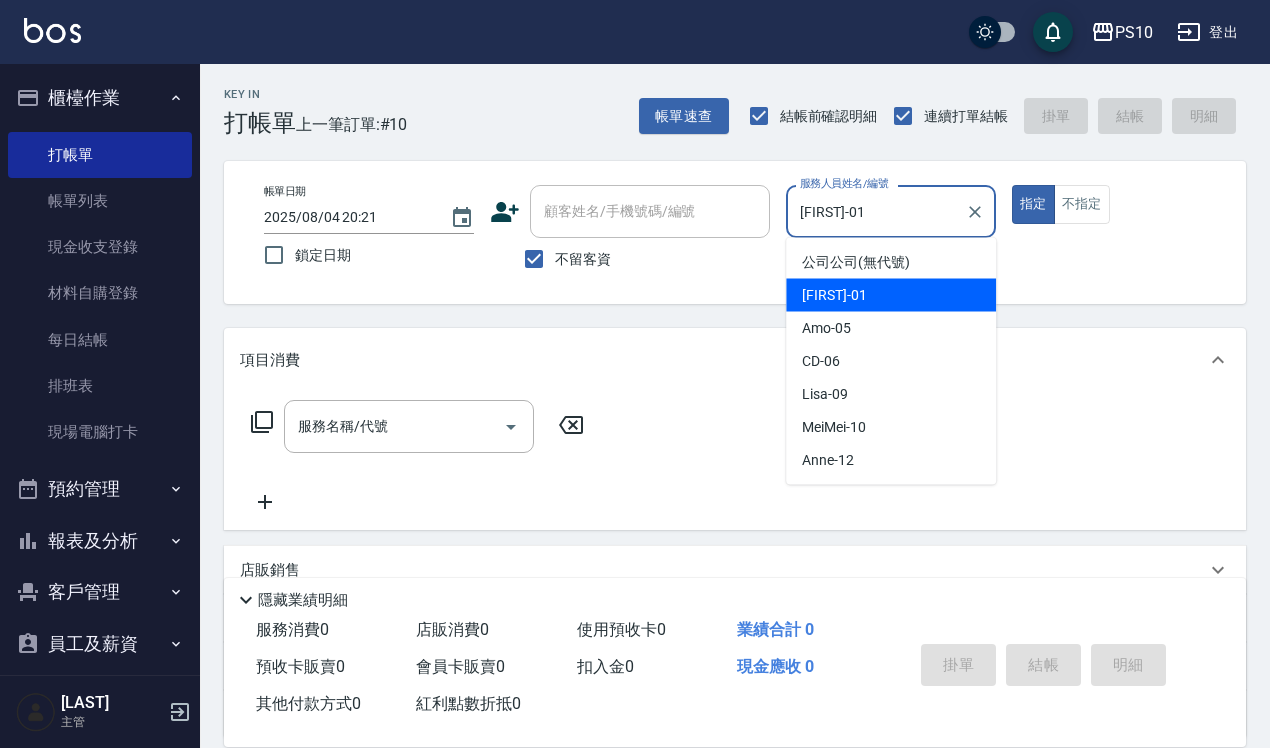 click on "[FIRST]-01" at bounding box center [876, 211] 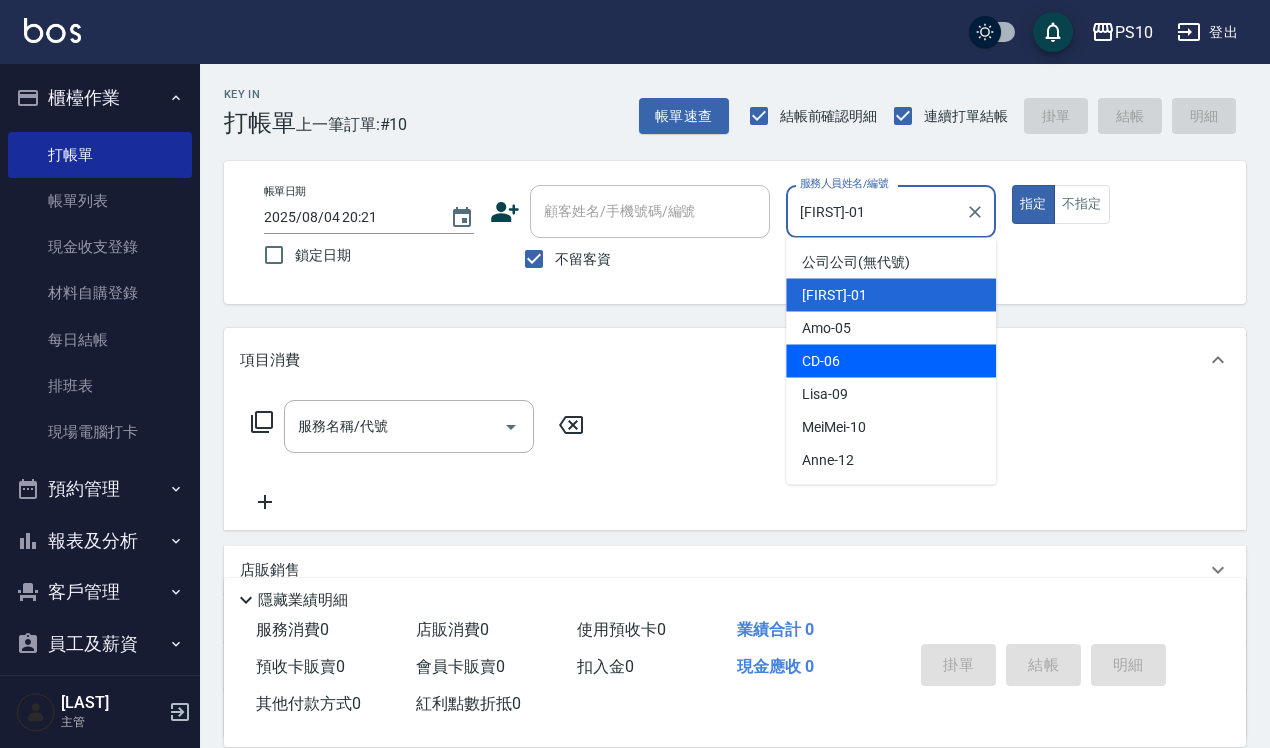 click on "CD -06" at bounding box center [891, 361] 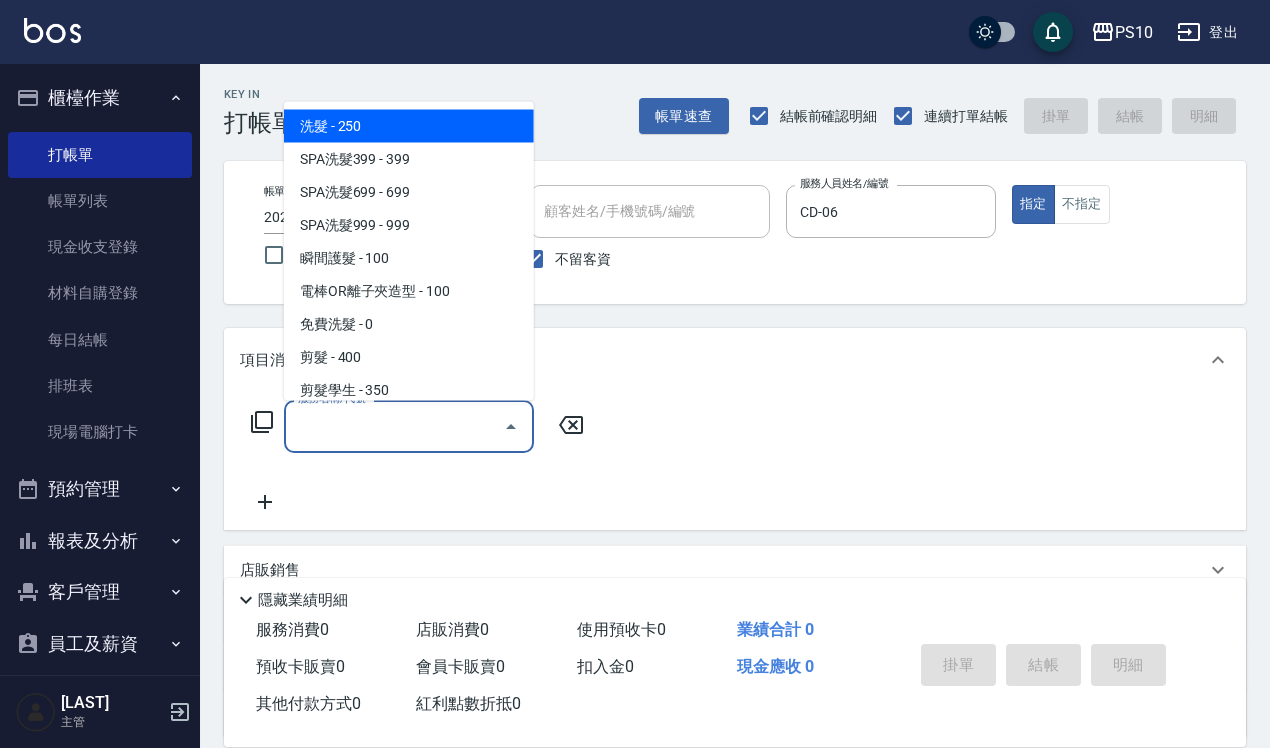 click on "服務名稱/代號" at bounding box center [394, 426] 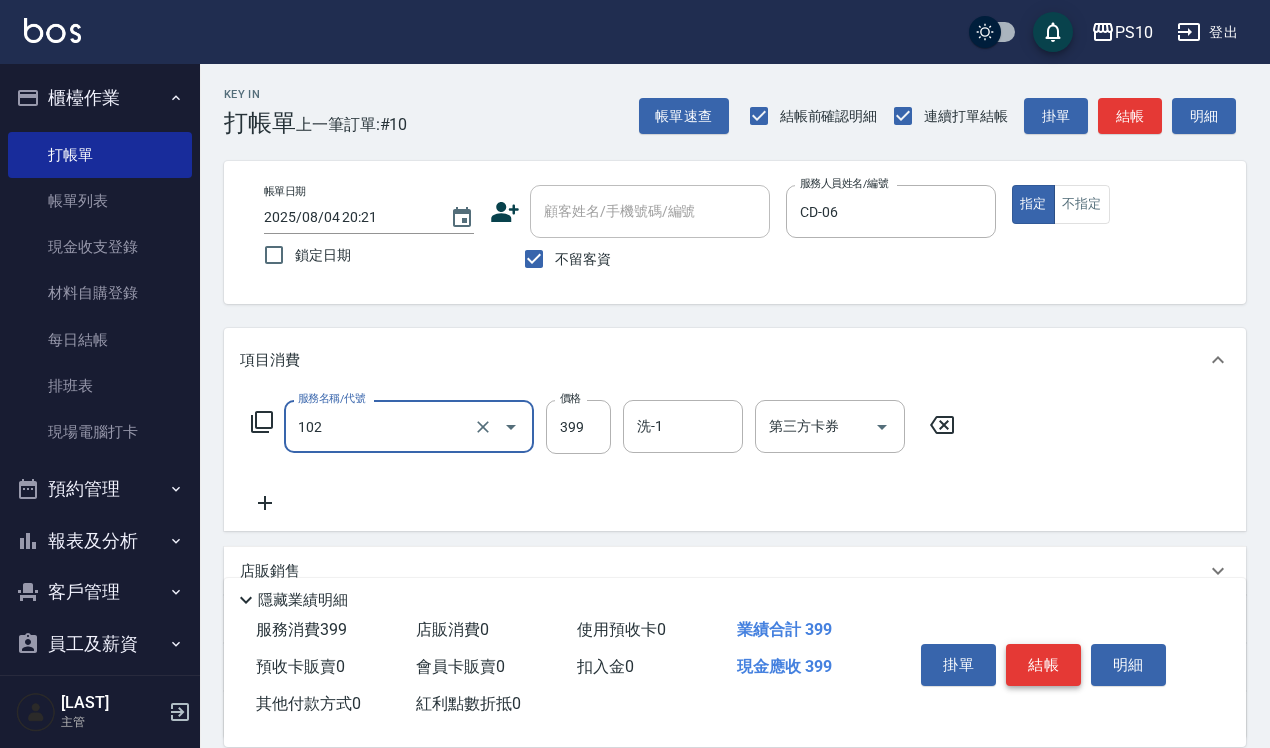 type on "SPA洗髮399(102)" 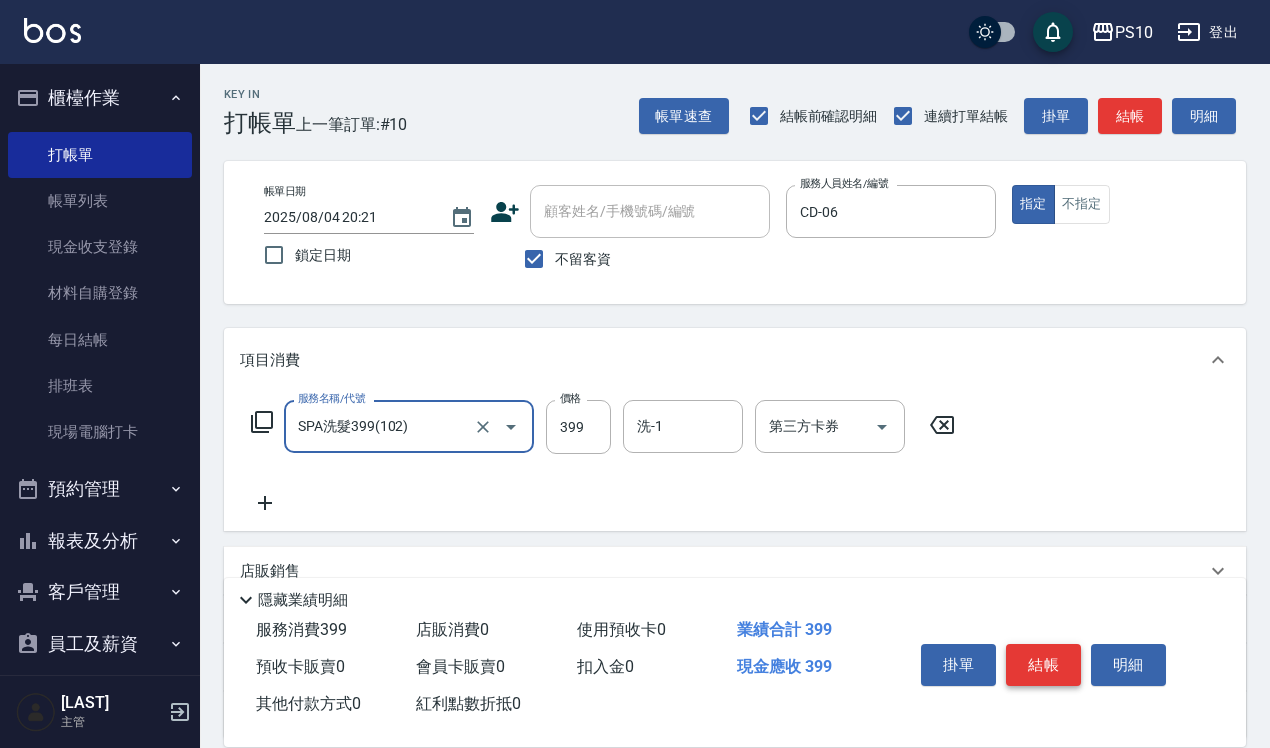 click on "結帳" at bounding box center (1043, 665) 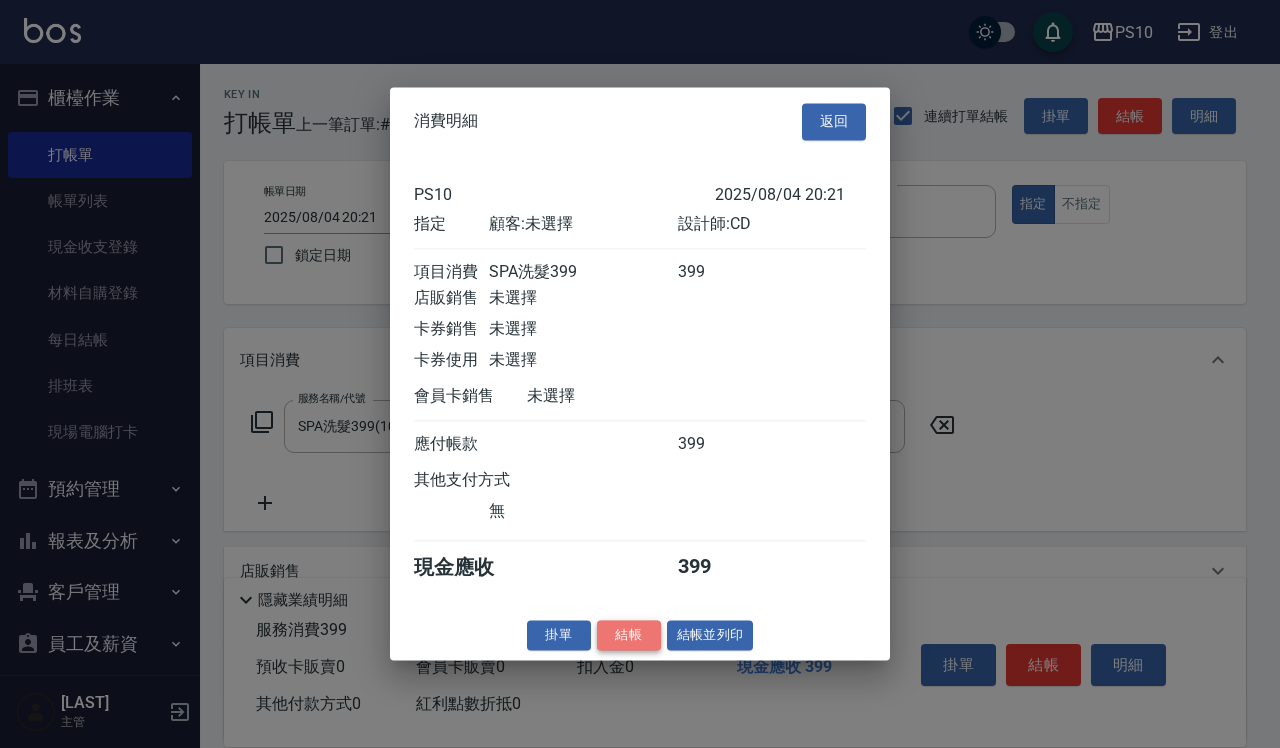 click on "結帳" at bounding box center (629, 635) 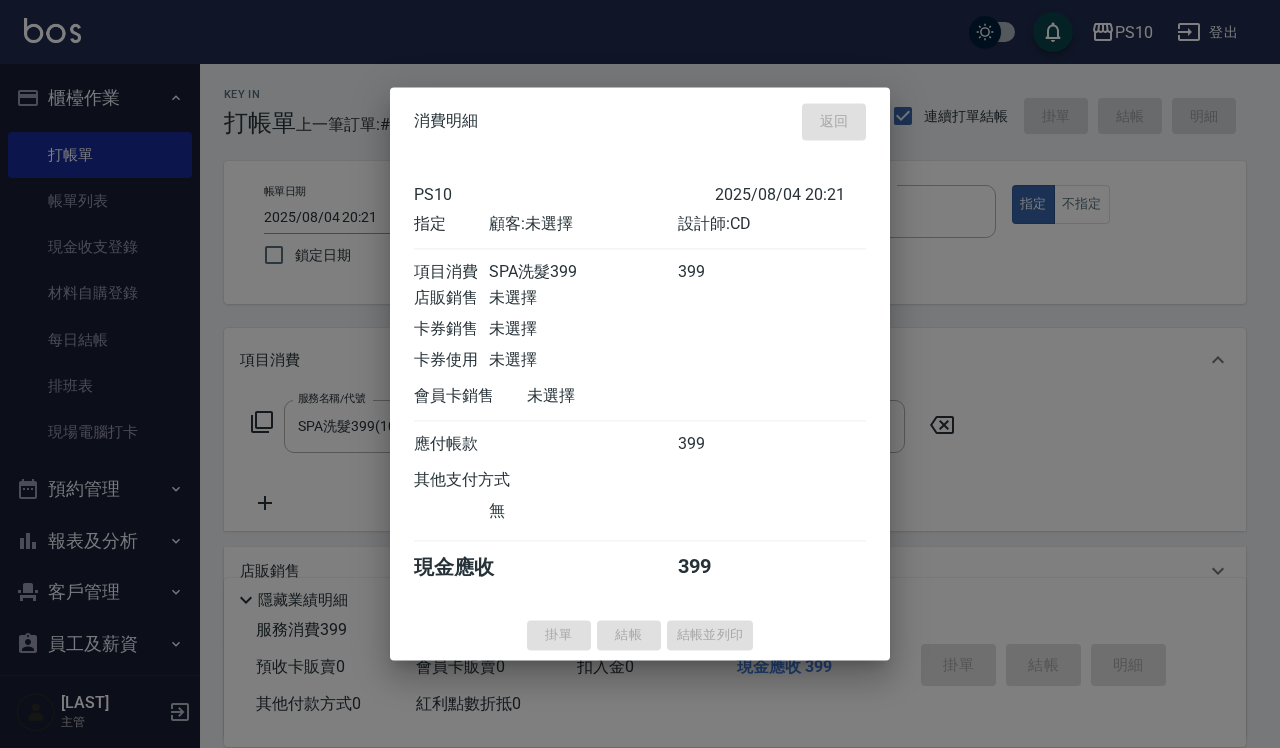 type on "2025/08/04 20:22" 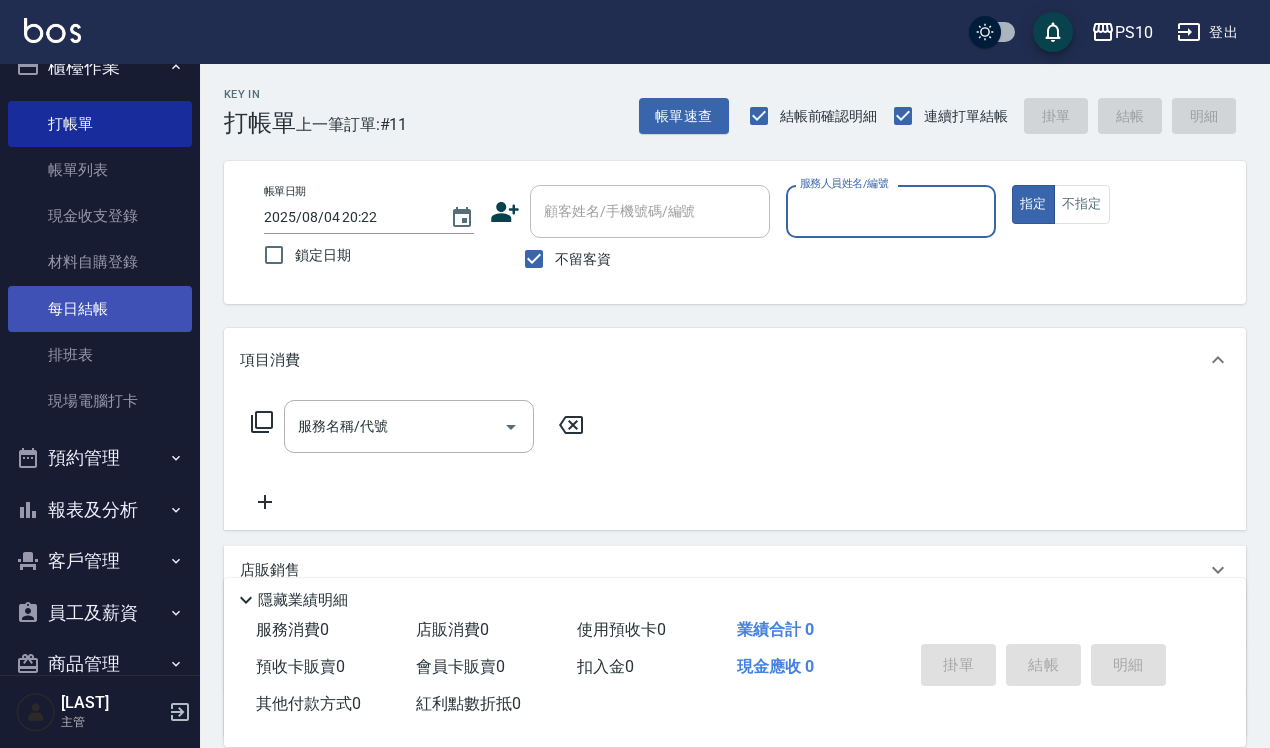 scroll, scrollTop: 121, scrollLeft: 0, axis: vertical 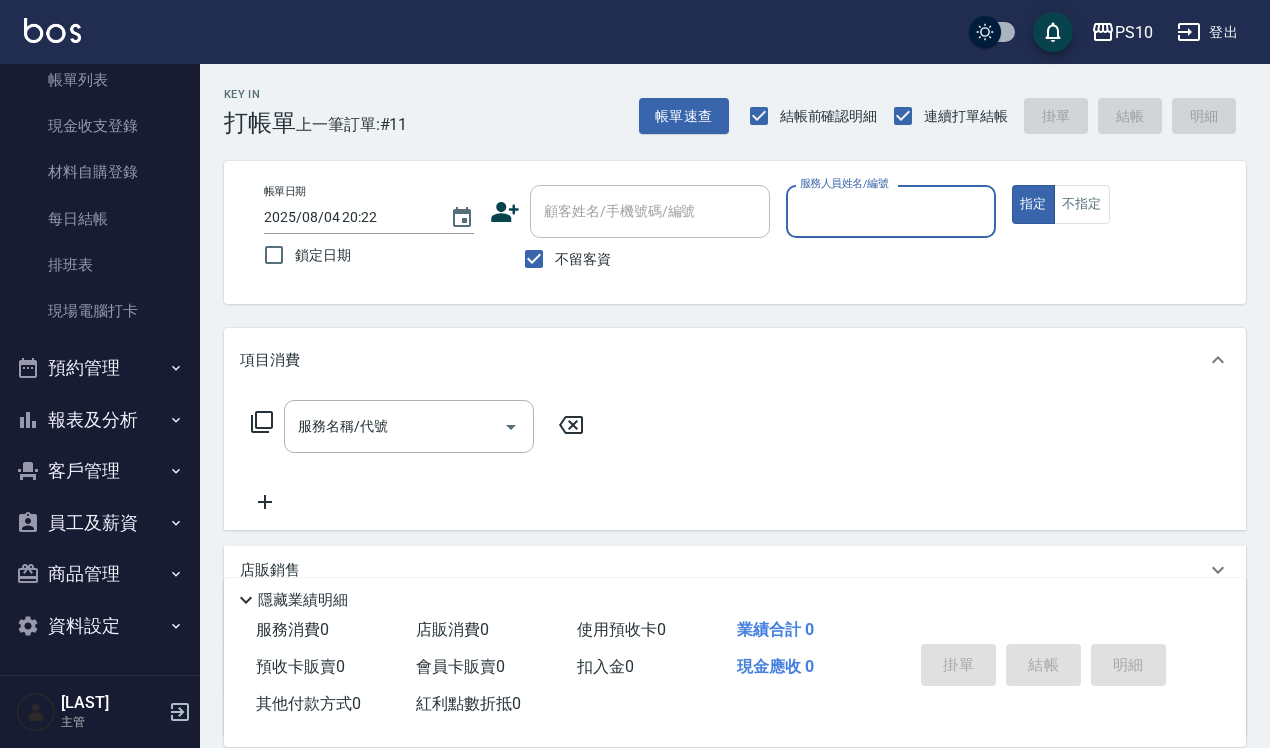 click on "報表及分析" at bounding box center (100, 420) 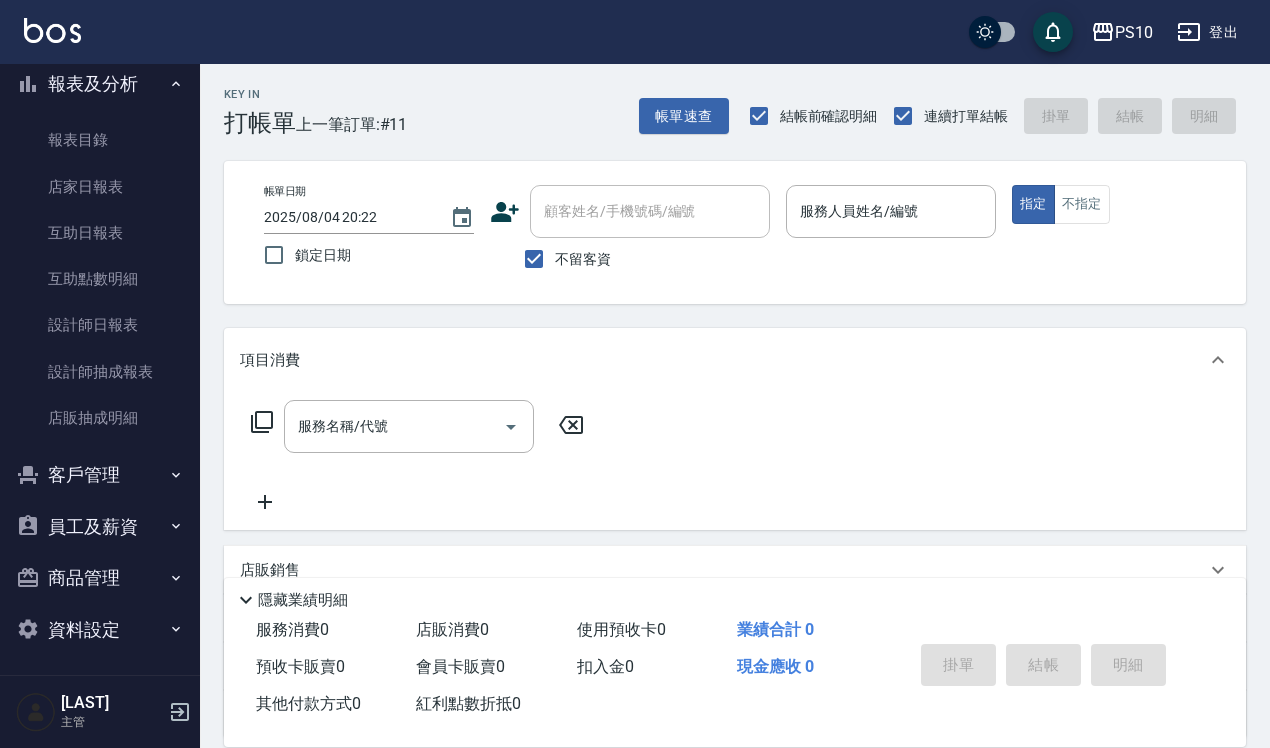 scroll, scrollTop: 461, scrollLeft: 0, axis: vertical 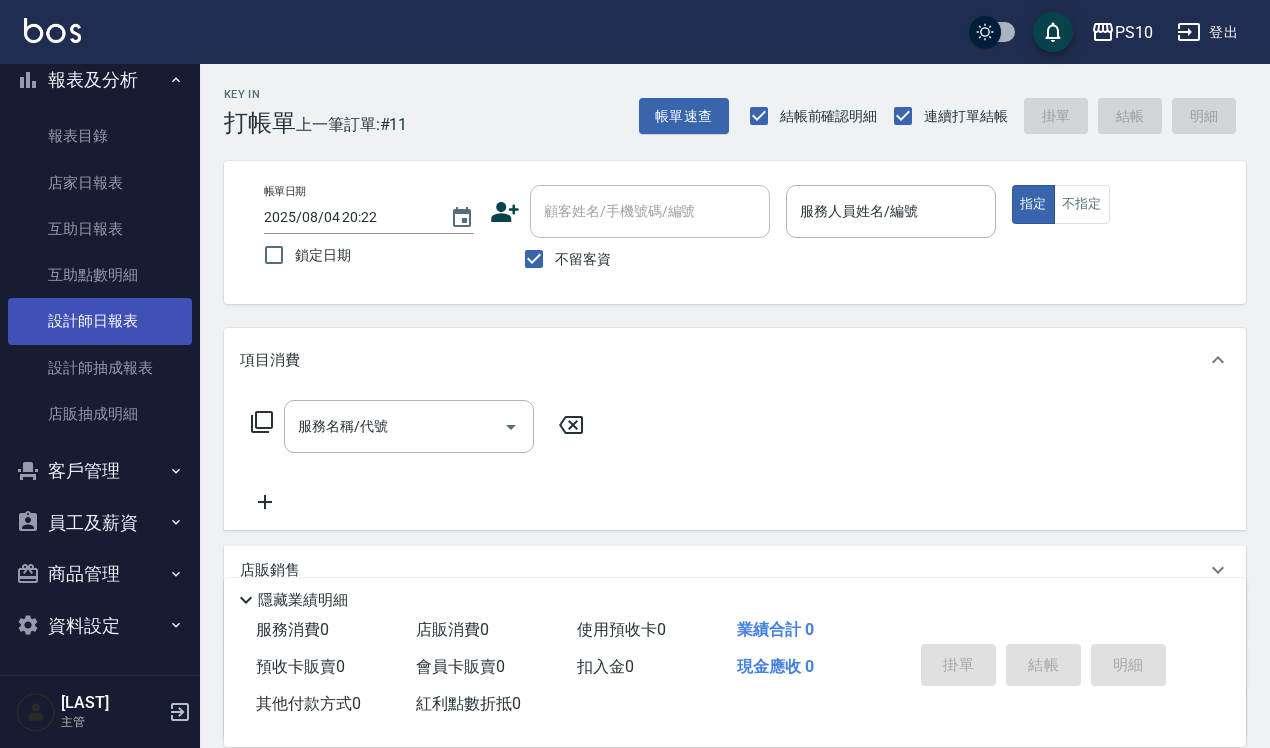 click on "設計師日報表" at bounding box center [100, 321] 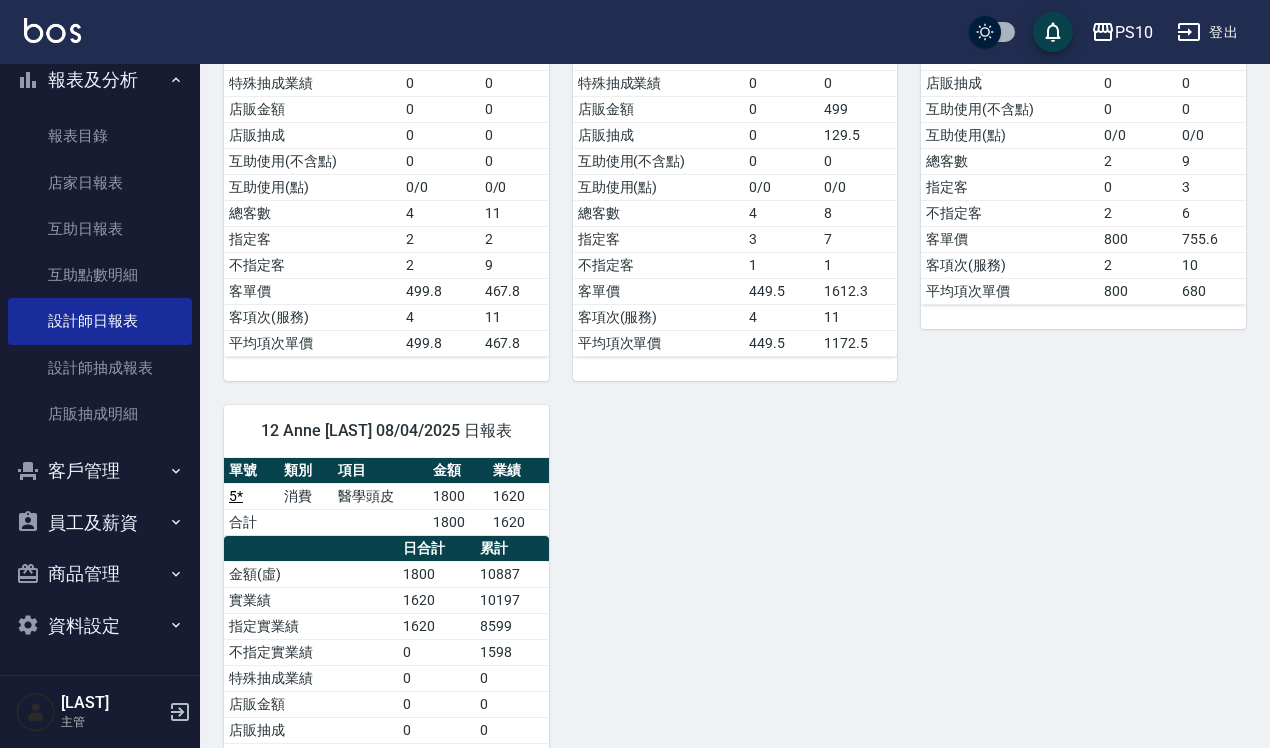 scroll, scrollTop: 750, scrollLeft: 0, axis: vertical 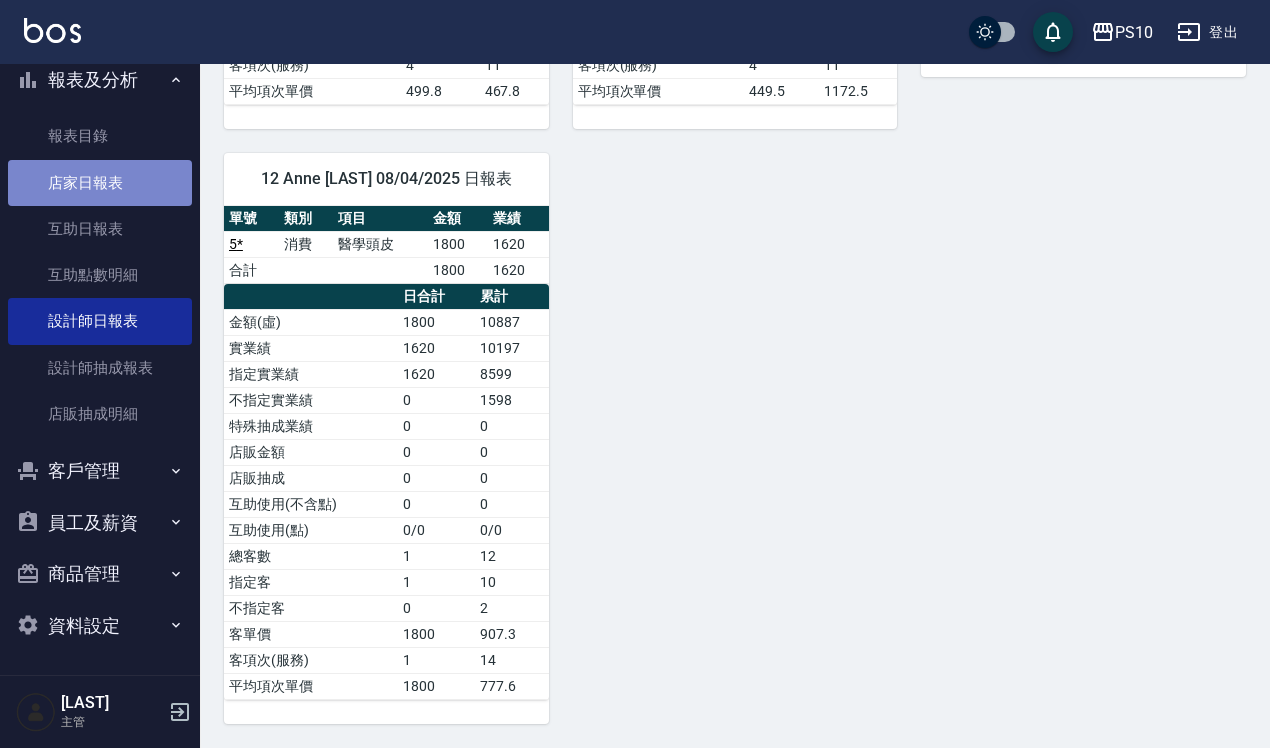 click on "店家日報表" at bounding box center (100, 183) 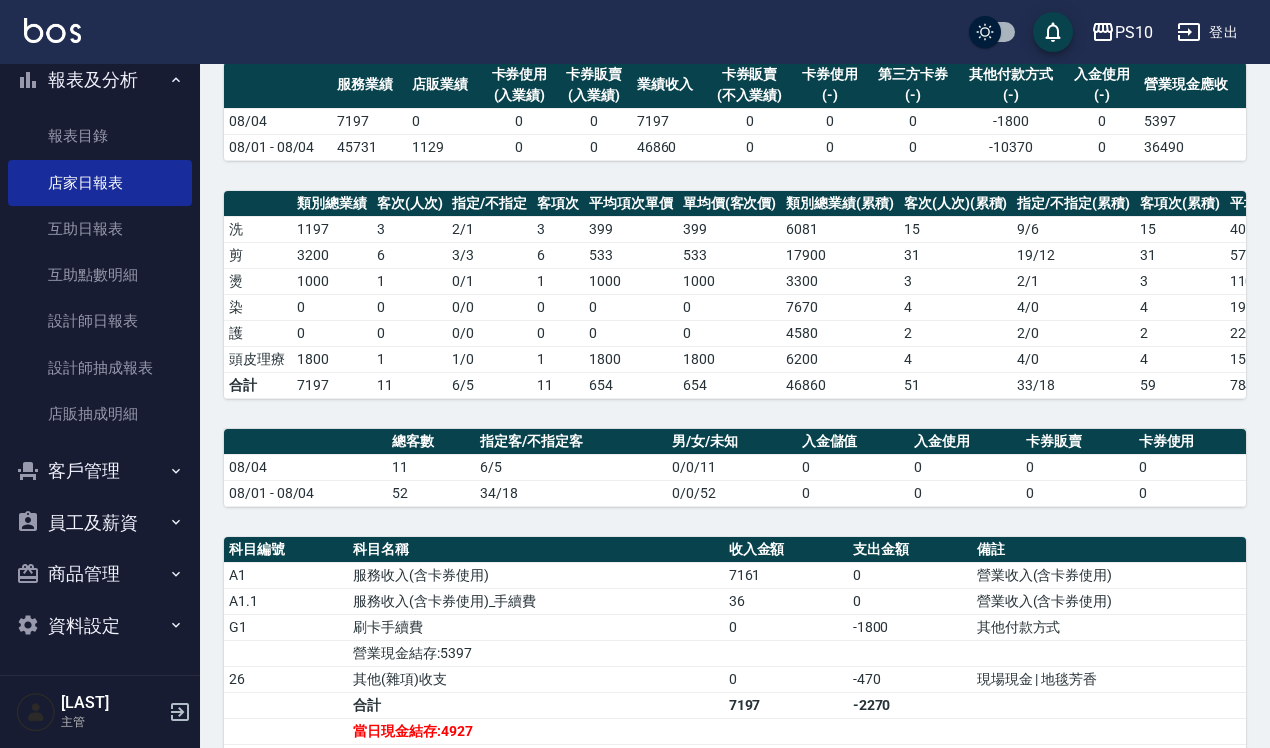 scroll, scrollTop: 467, scrollLeft: 0, axis: vertical 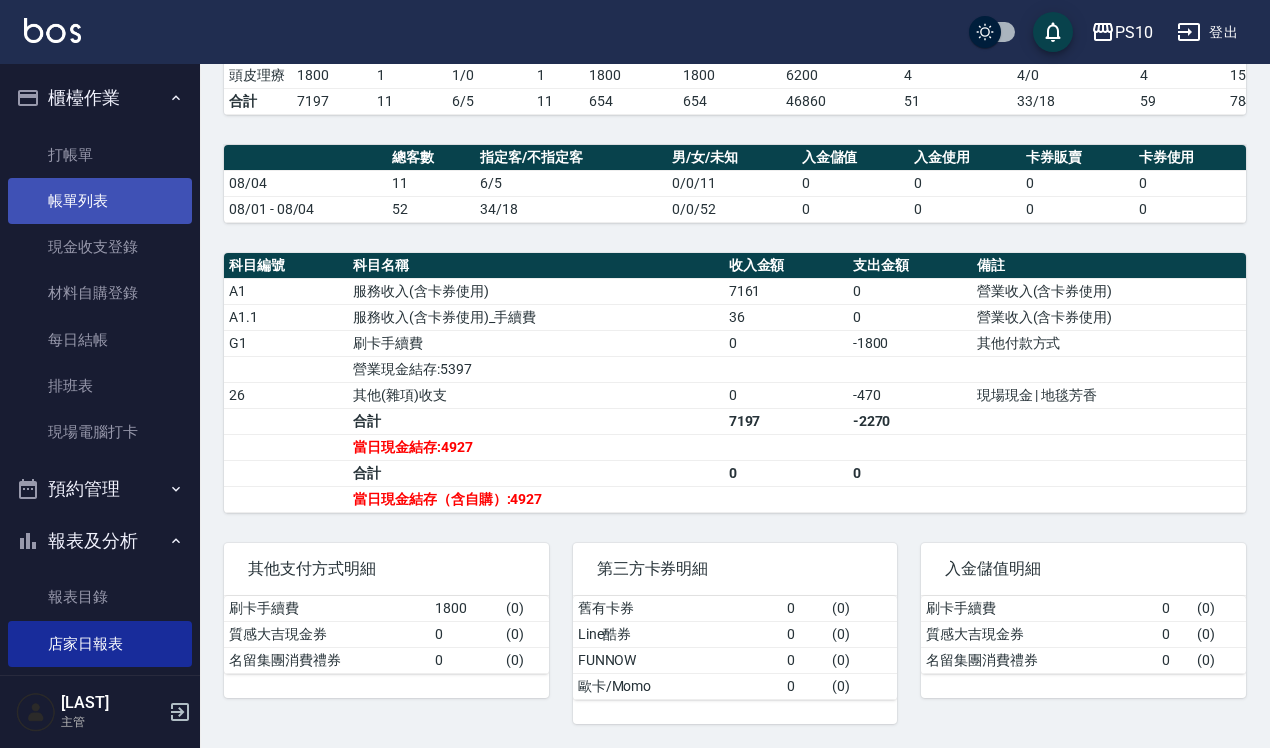 click on "帳單列表" at bounding box center [100, 201] 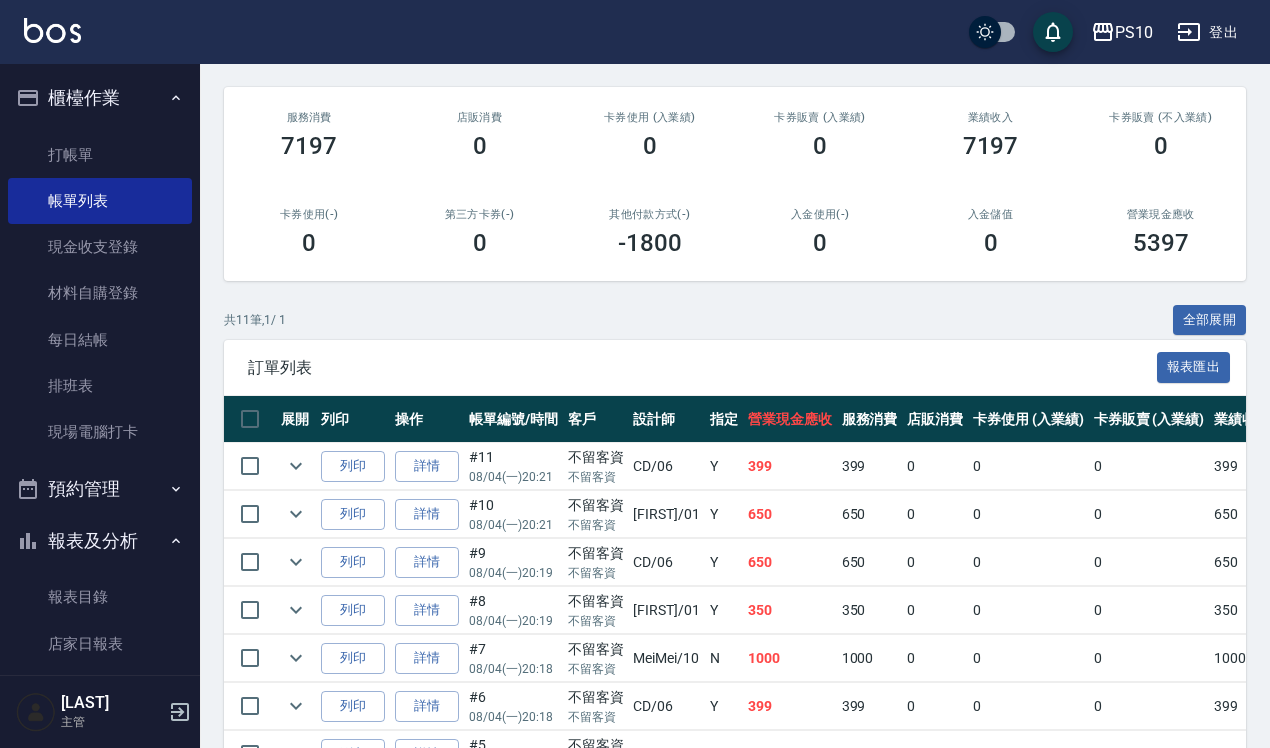 scroll, scrollTop: 500, scrollLeft: 0, axis: vertical 